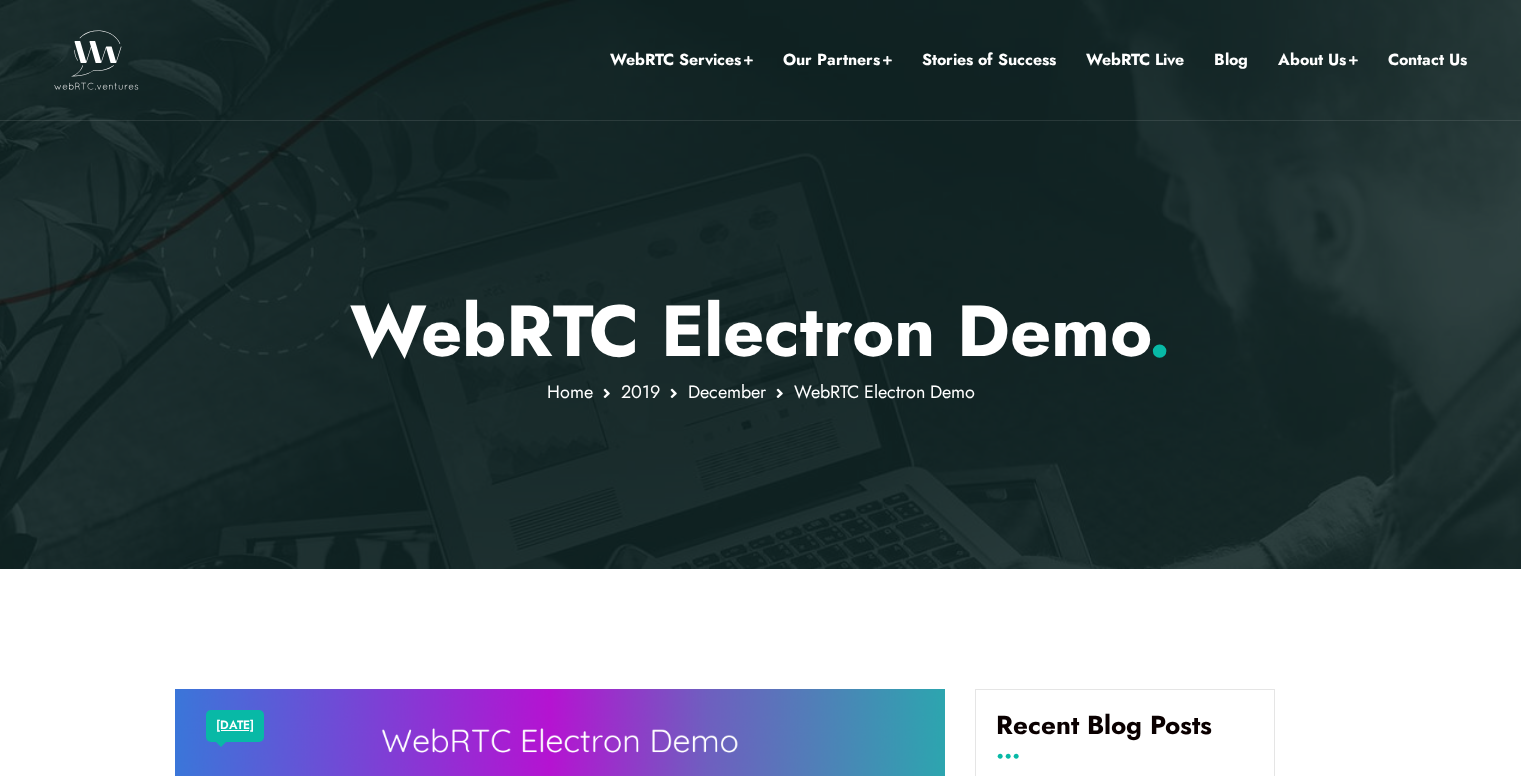 scroll, scrollTop: 419, scrollLeft: 0, axis: vertical 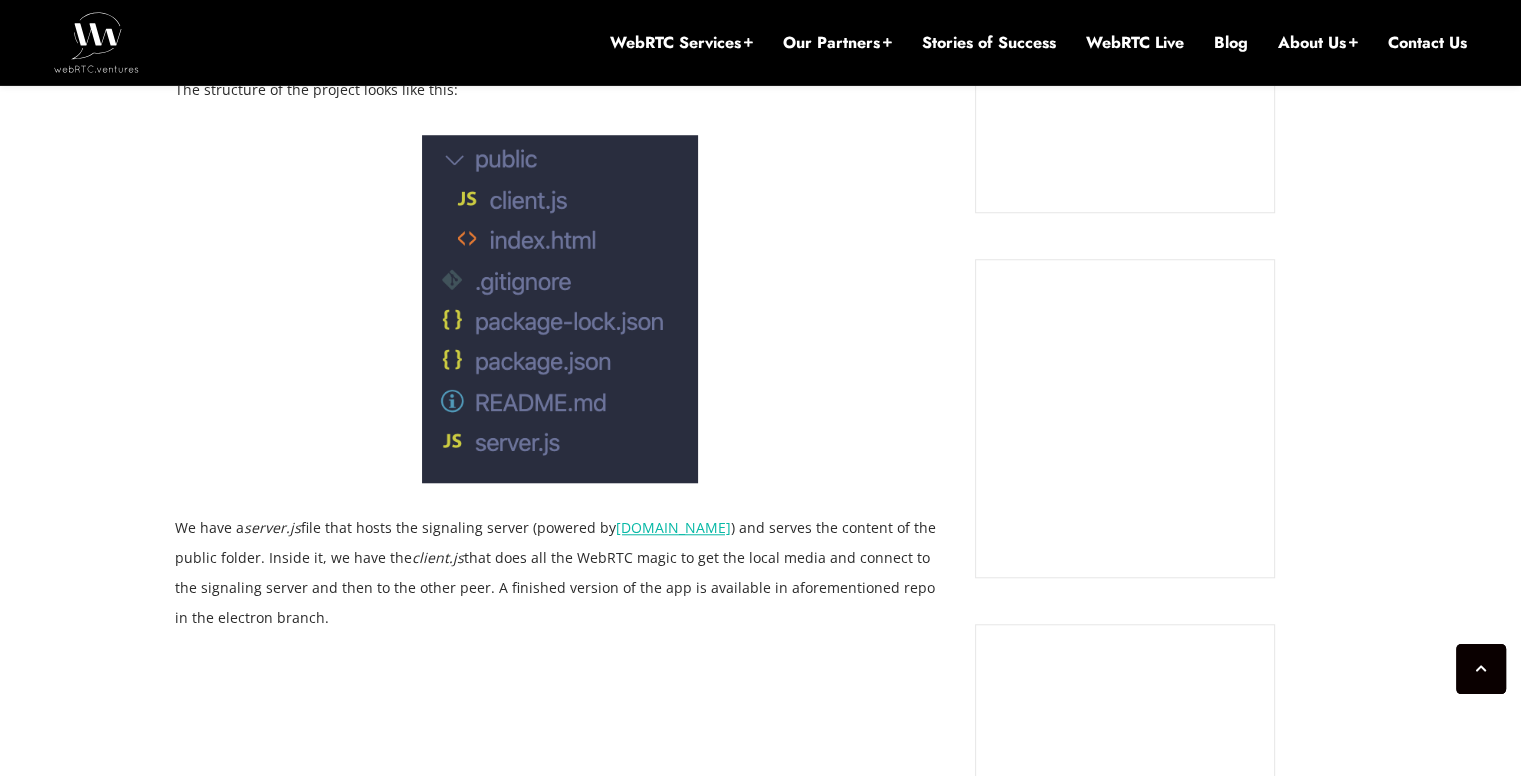 drag, startPoint x: 763, startPoint y: 419, endPoint x: 782, endPoint y: 320, distance: 100.80675 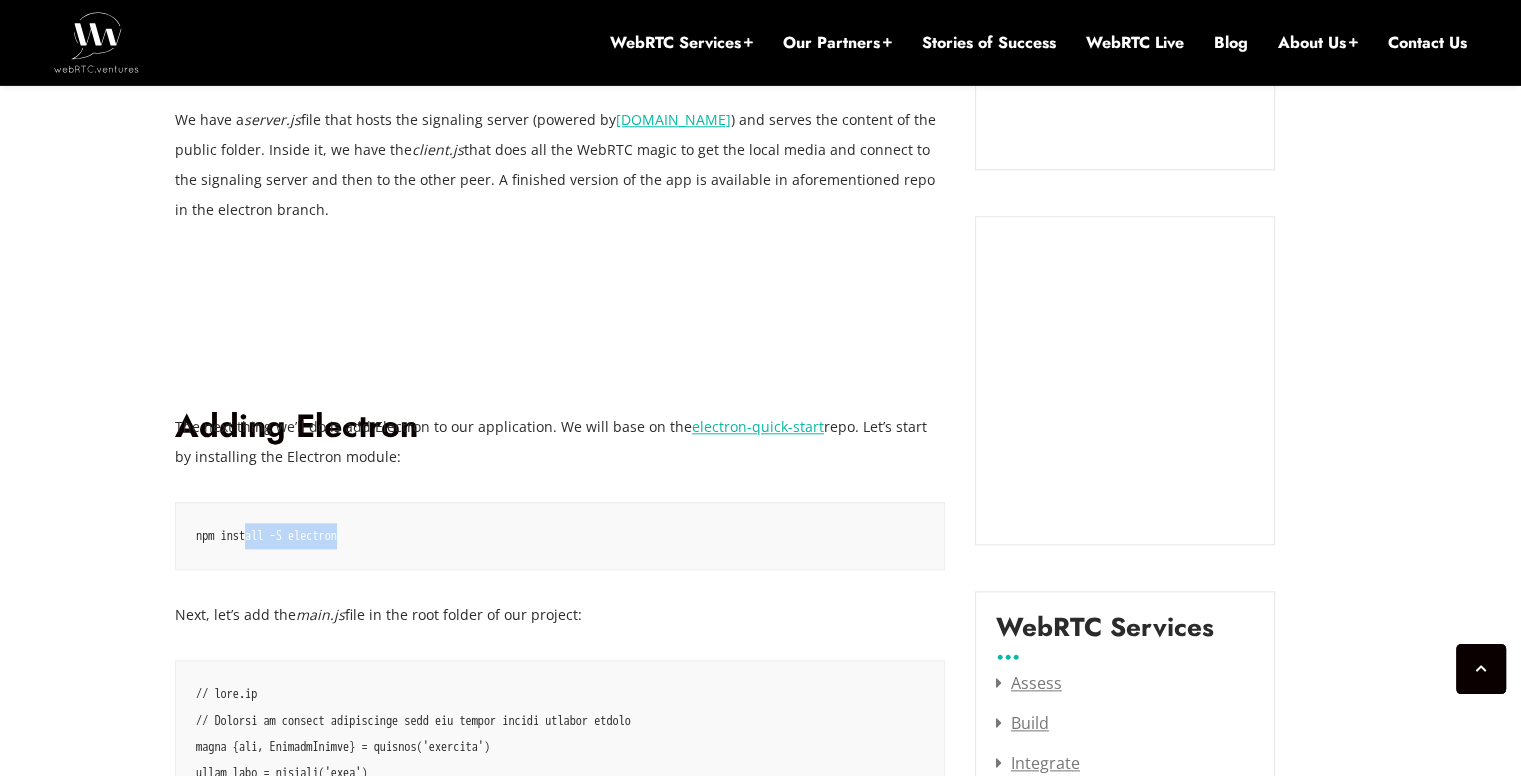 scroll, scrollTop: 2020, scrollLeft: 0, axis: vertical 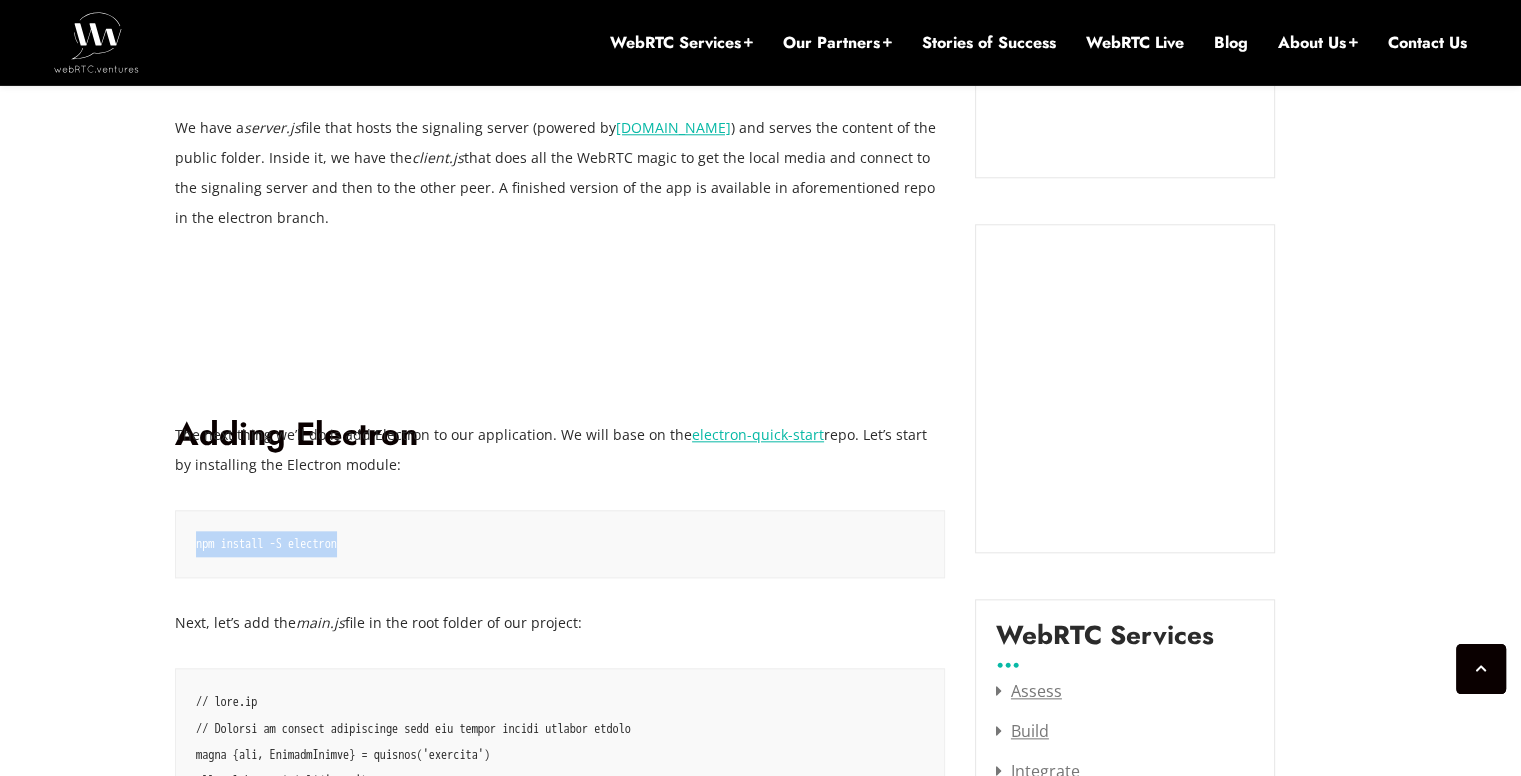 drag, startPoint x: 798, startPoint y: 461, endPoint x: 185, endPoint y: 545, distance: 618.7285 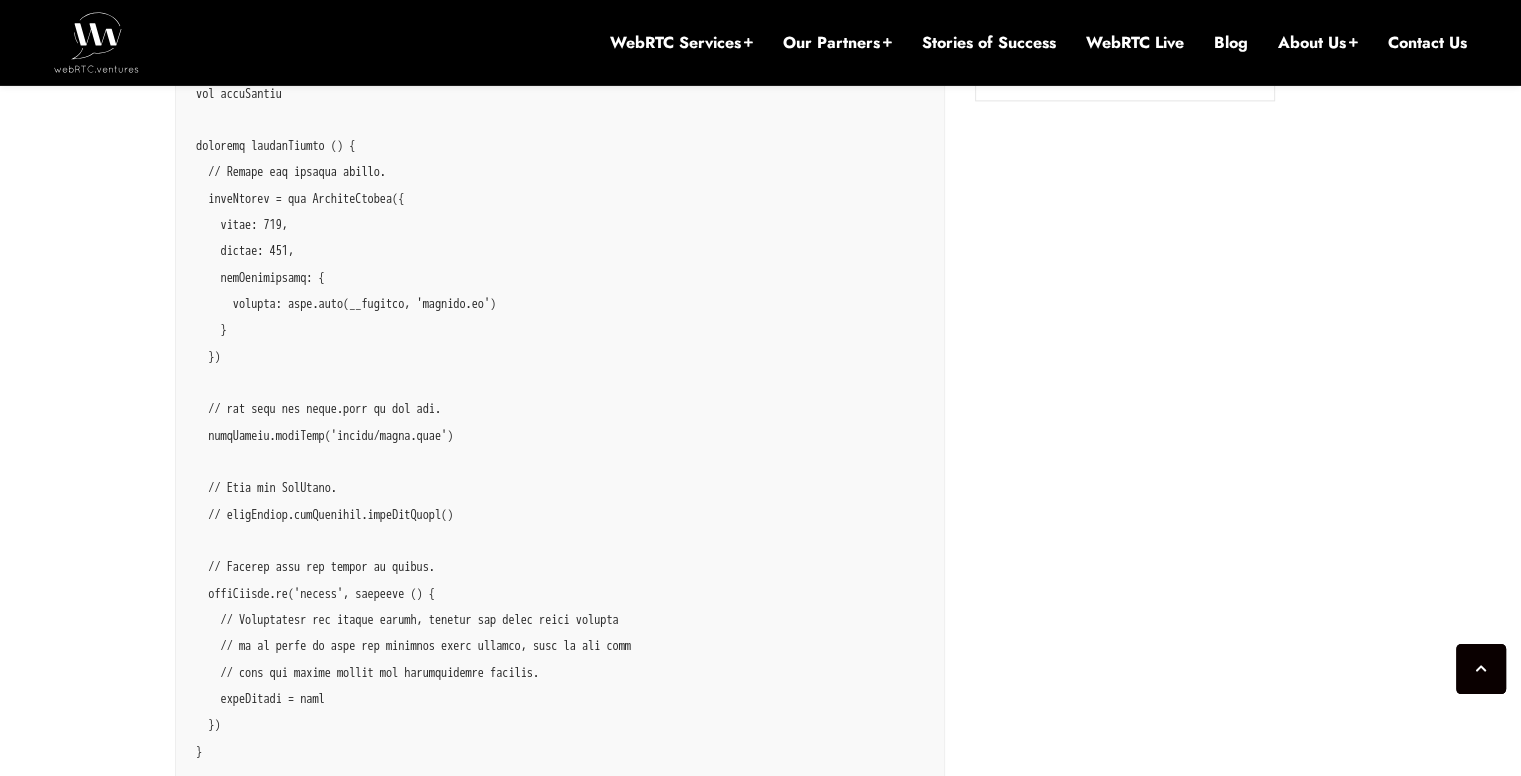 scroll, scrollTop: 2820, scrollLeft: 0, axis: vertical 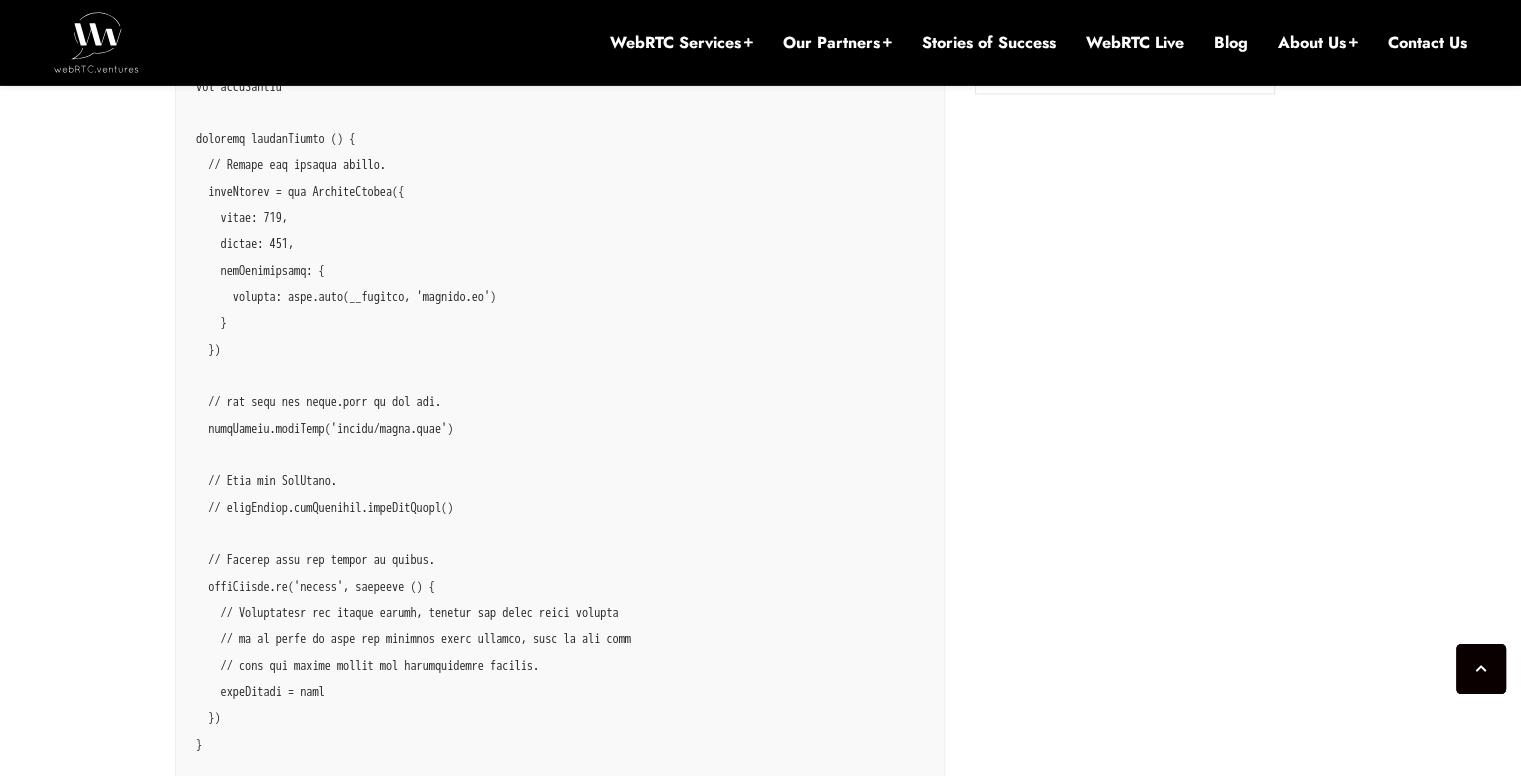 click at bounding box center (560, 600) 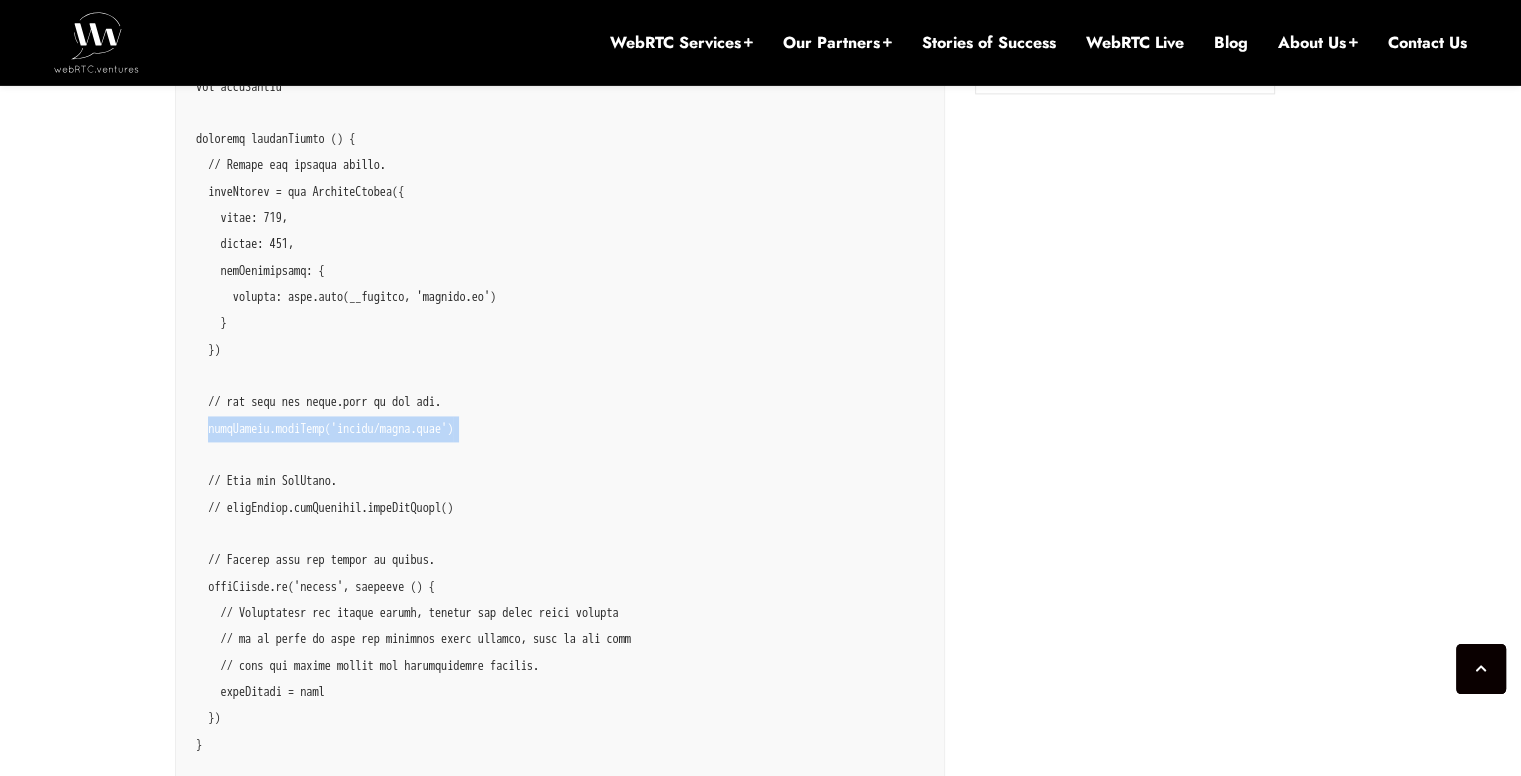 drag, startPoint x: 546, startPoint y: 433, endPoint x: 218, endPoint y: 421, distance: 328.21945 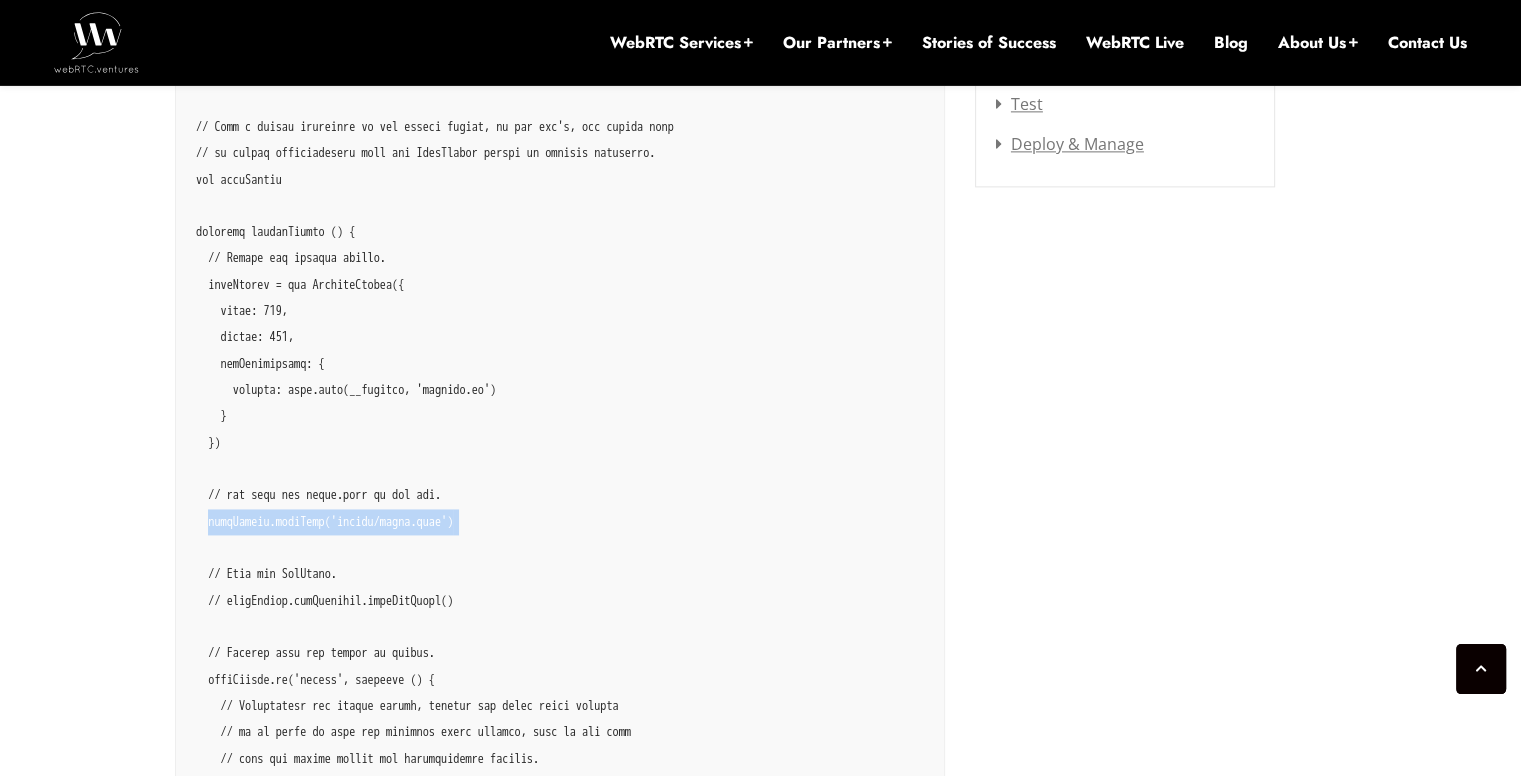 scroll, scrollTop: 2720, scrollLeft: 0, axis: vertical 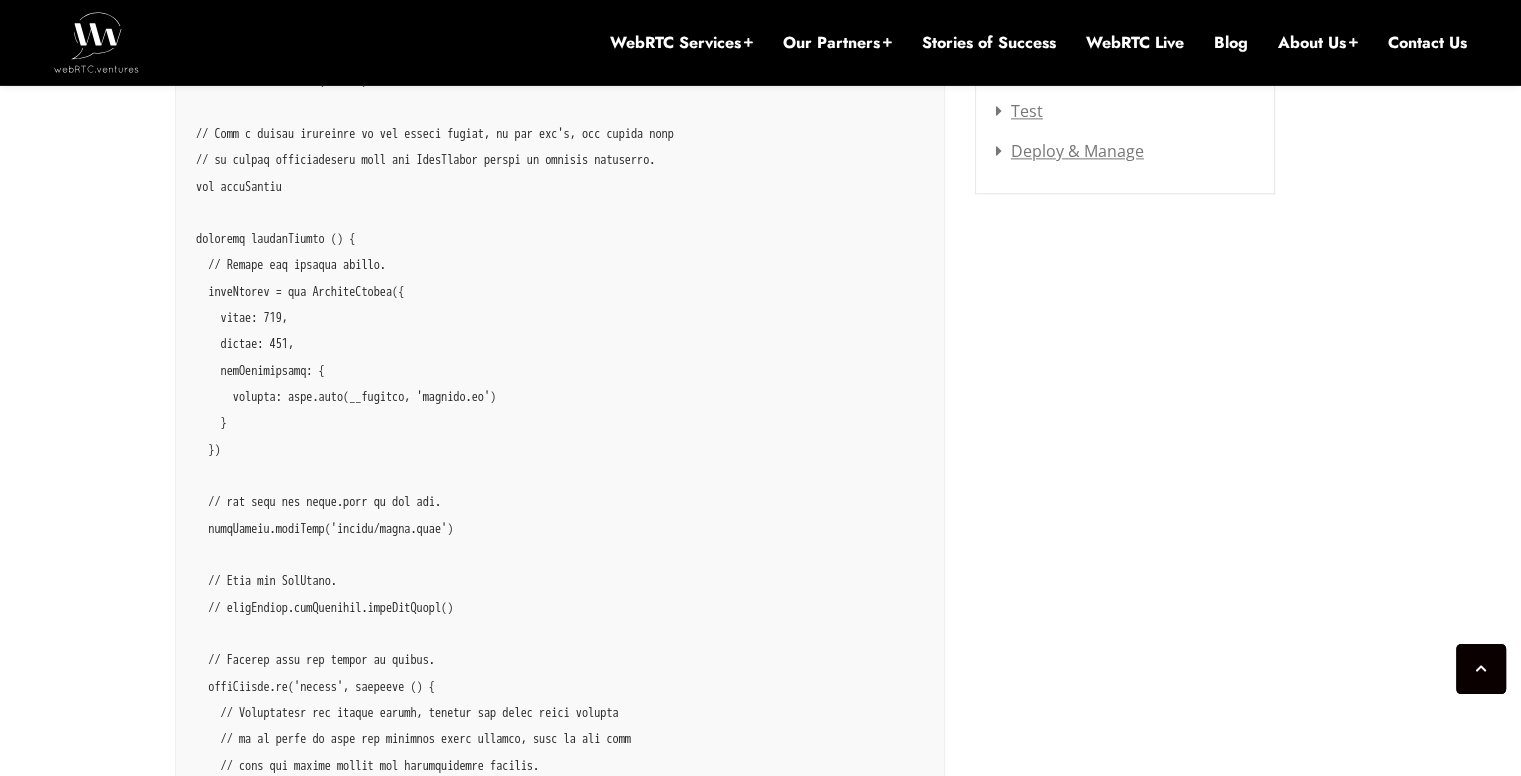 click at bounding box center [560, 700] 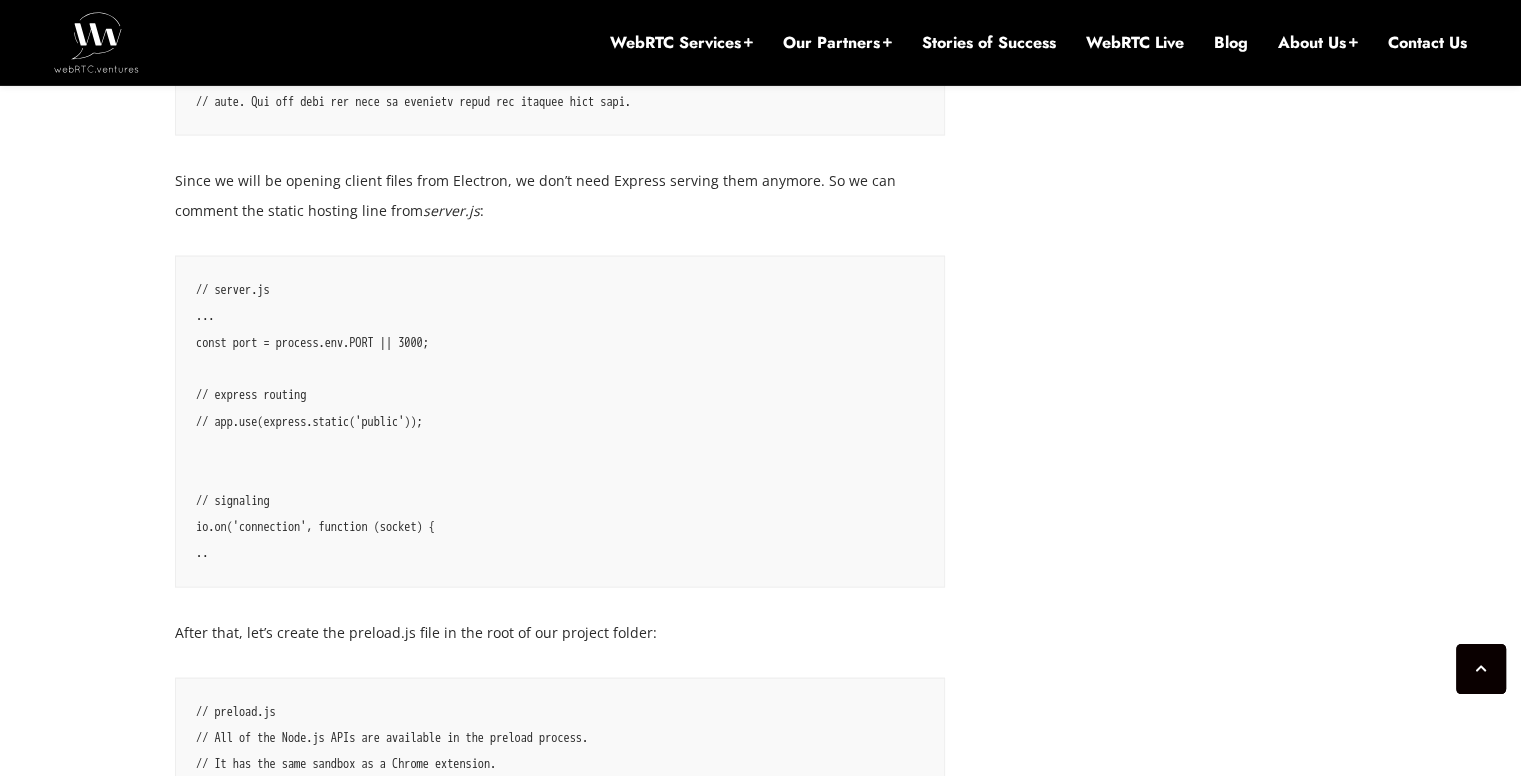 scroll, scrollTop: 4020, scrollLeft: 0, axis: vertical 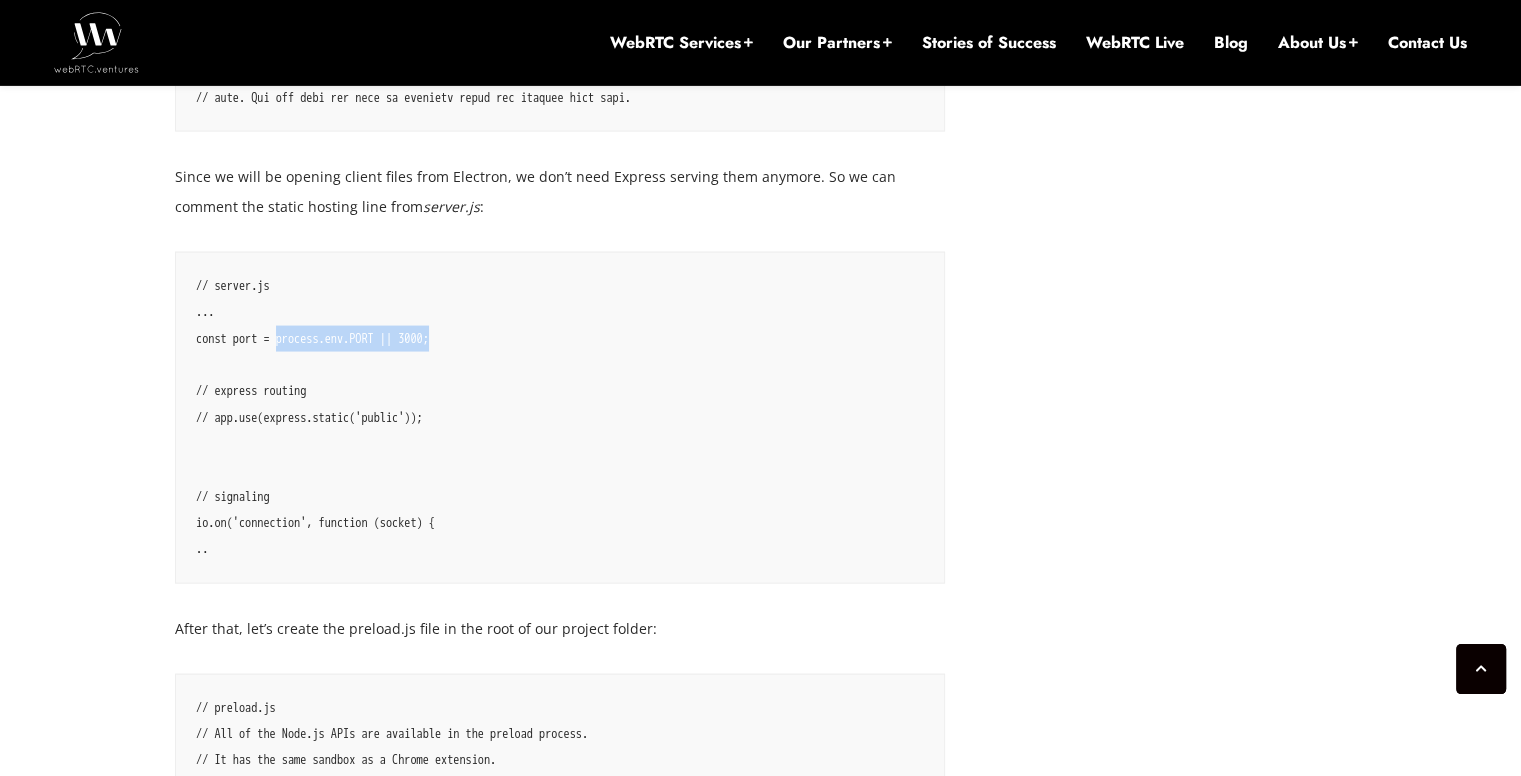 drag, startPoint x: 492, startPoint y: 349, endPoint x: 280, endPoint y: 334, distance: 212.53 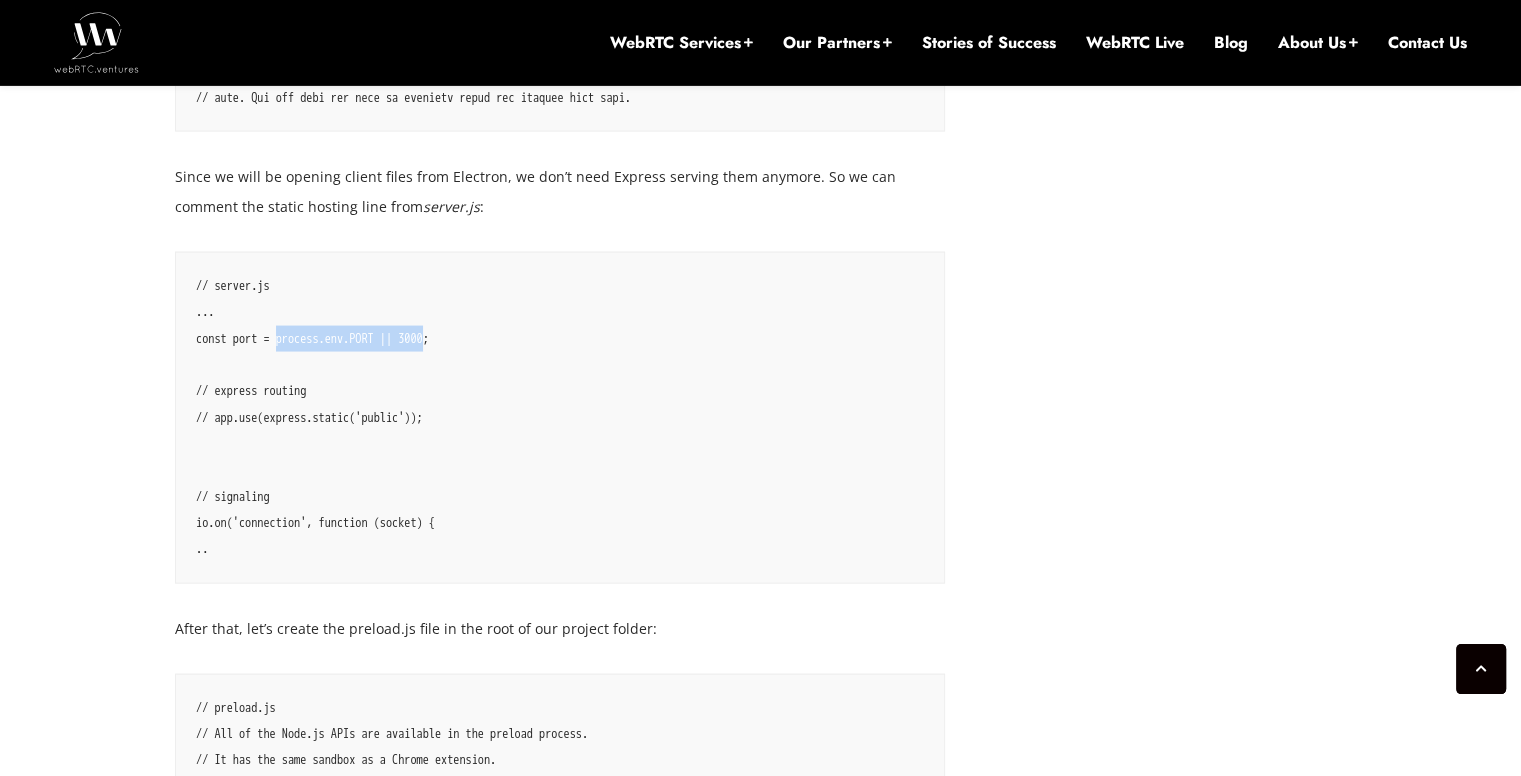 drag, startPoint x: 298, startPoint y: 335, endPoint x: 418, endPoint y: 337, distance: 120.01666 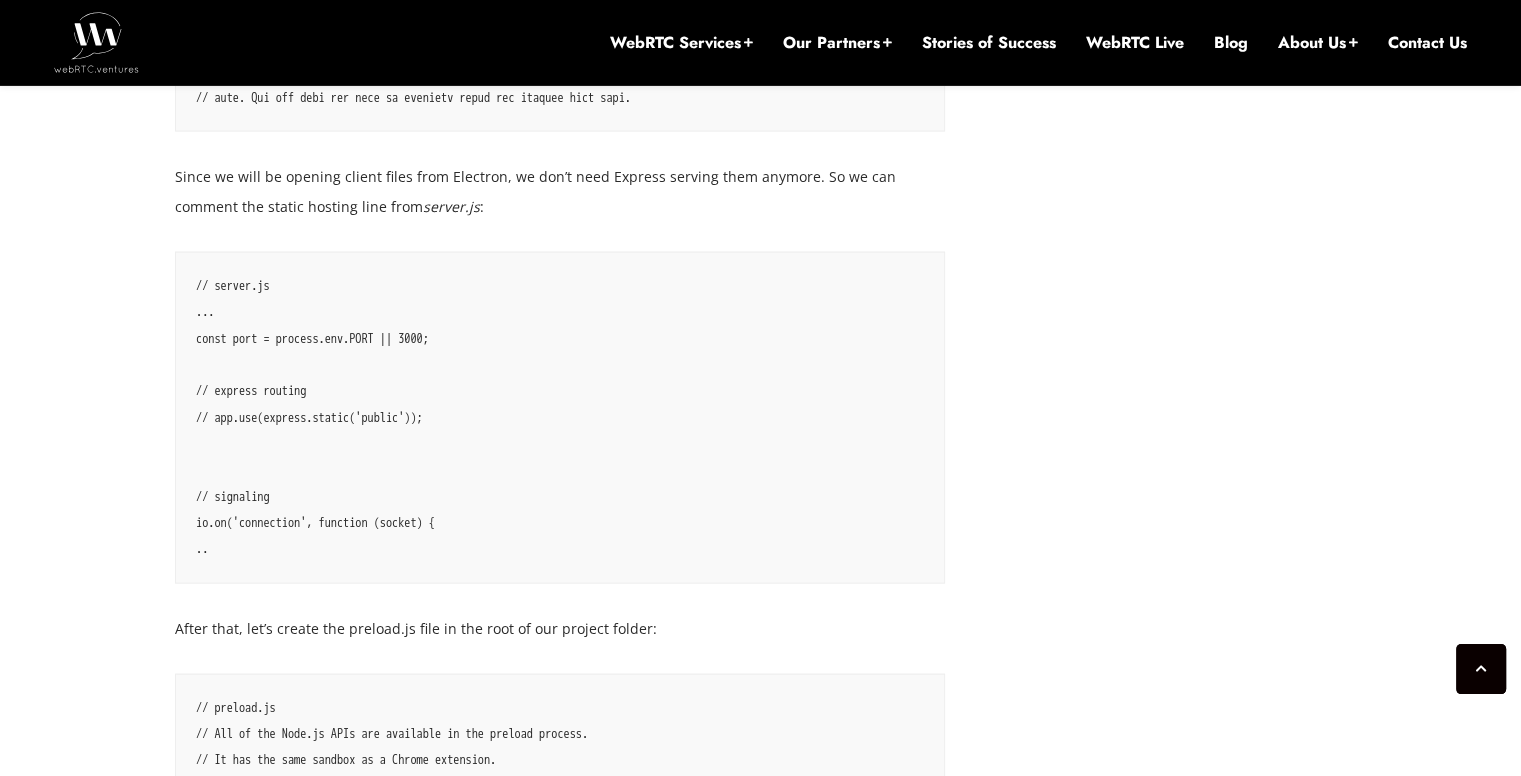 click on "// server.js
...
const port = process.env.PORT || 3000;
// express routing
// app.use(express.static('public'));
// signaling
io.on('connection', function (socket) {
.." at bounding box center [560, 418] 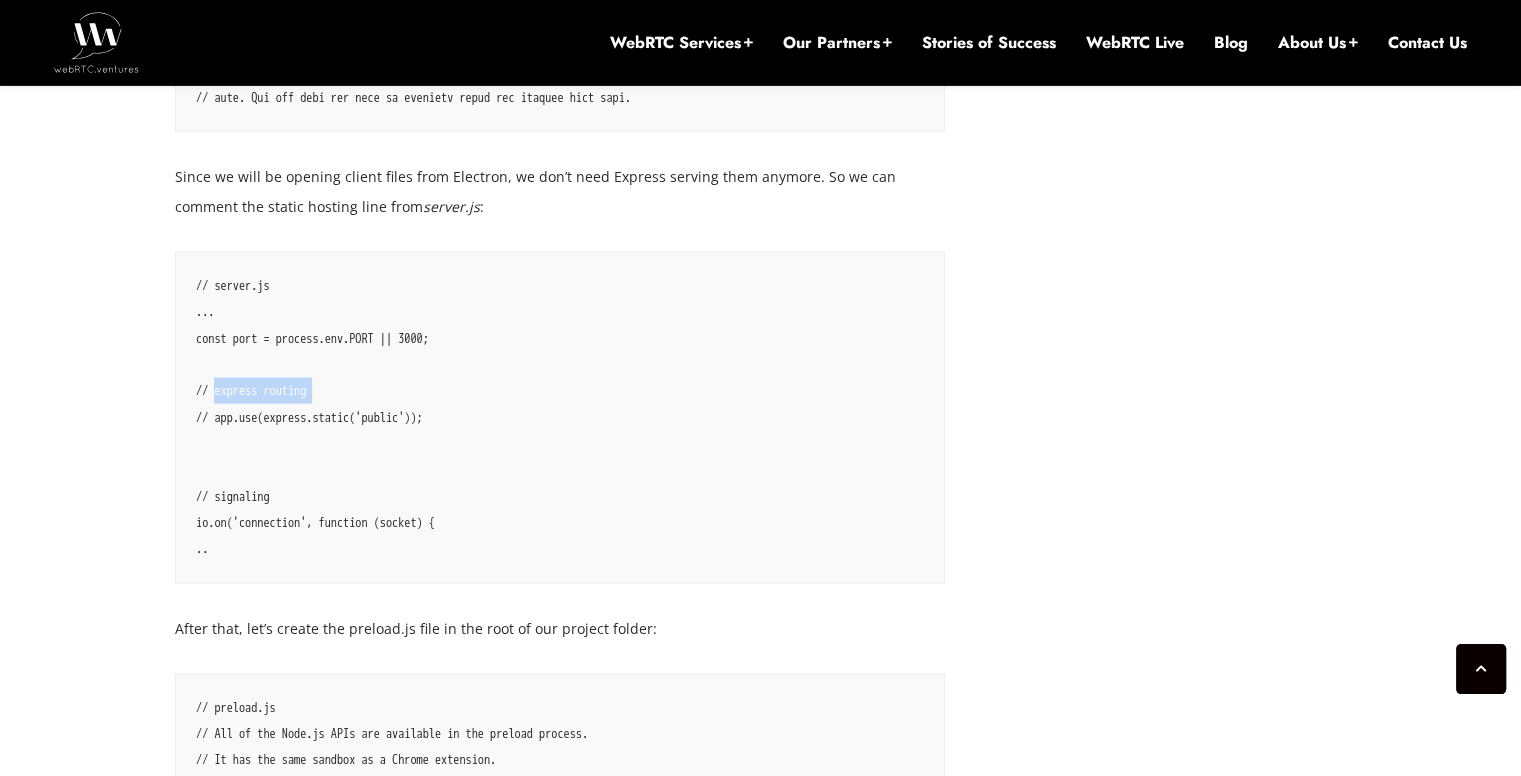 drag, startPoint x: 324, startPoint y: 384, endPoint x: 245, endPoint y: 381, distance: 79.05694 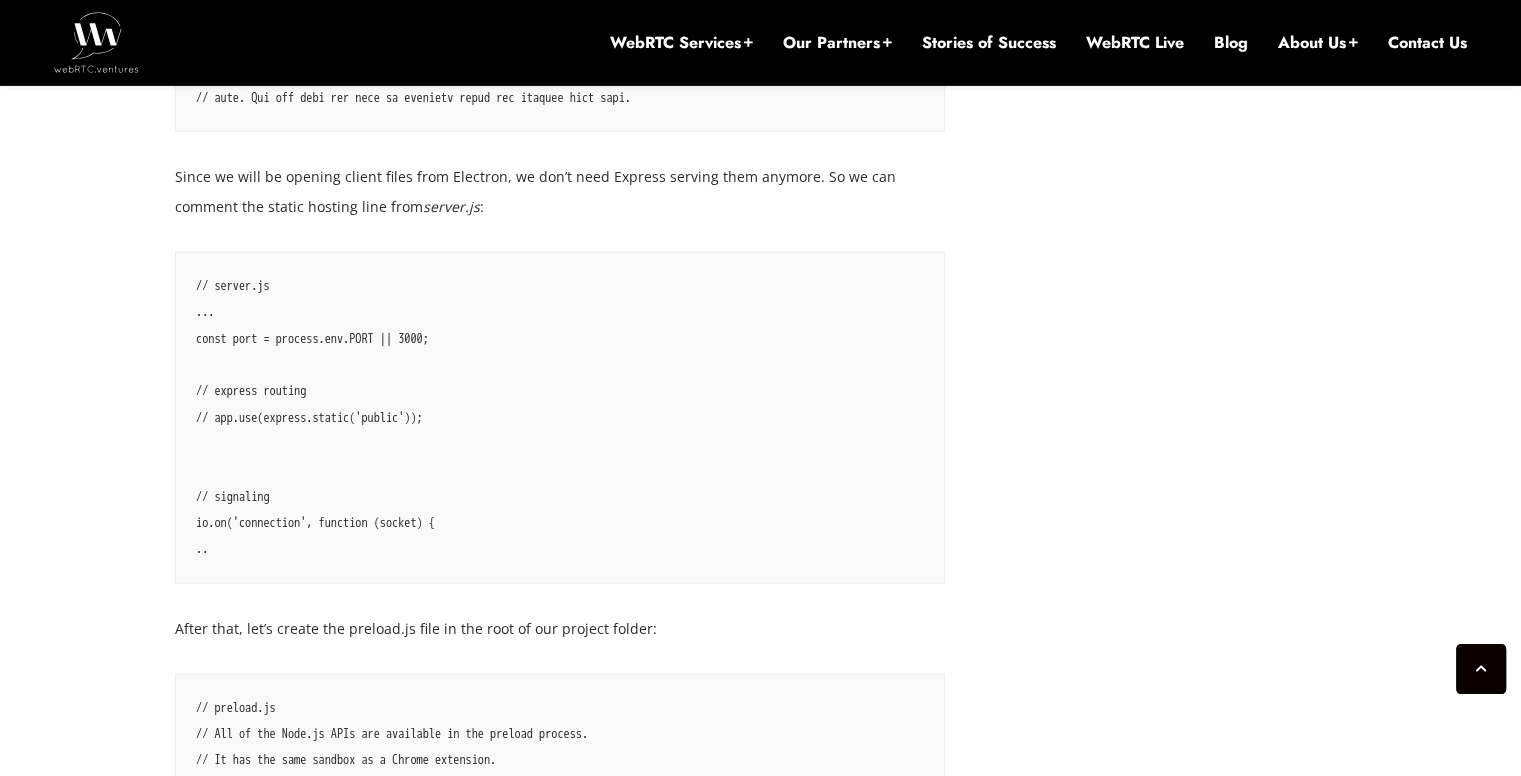 click on "// server.js
...
const port = process.env.PORT || 3000;
// express routing
// app.use(express.static('public'));
// signaling
io.on('connection', function (socket) {
.." at bounding box center (560, 418) 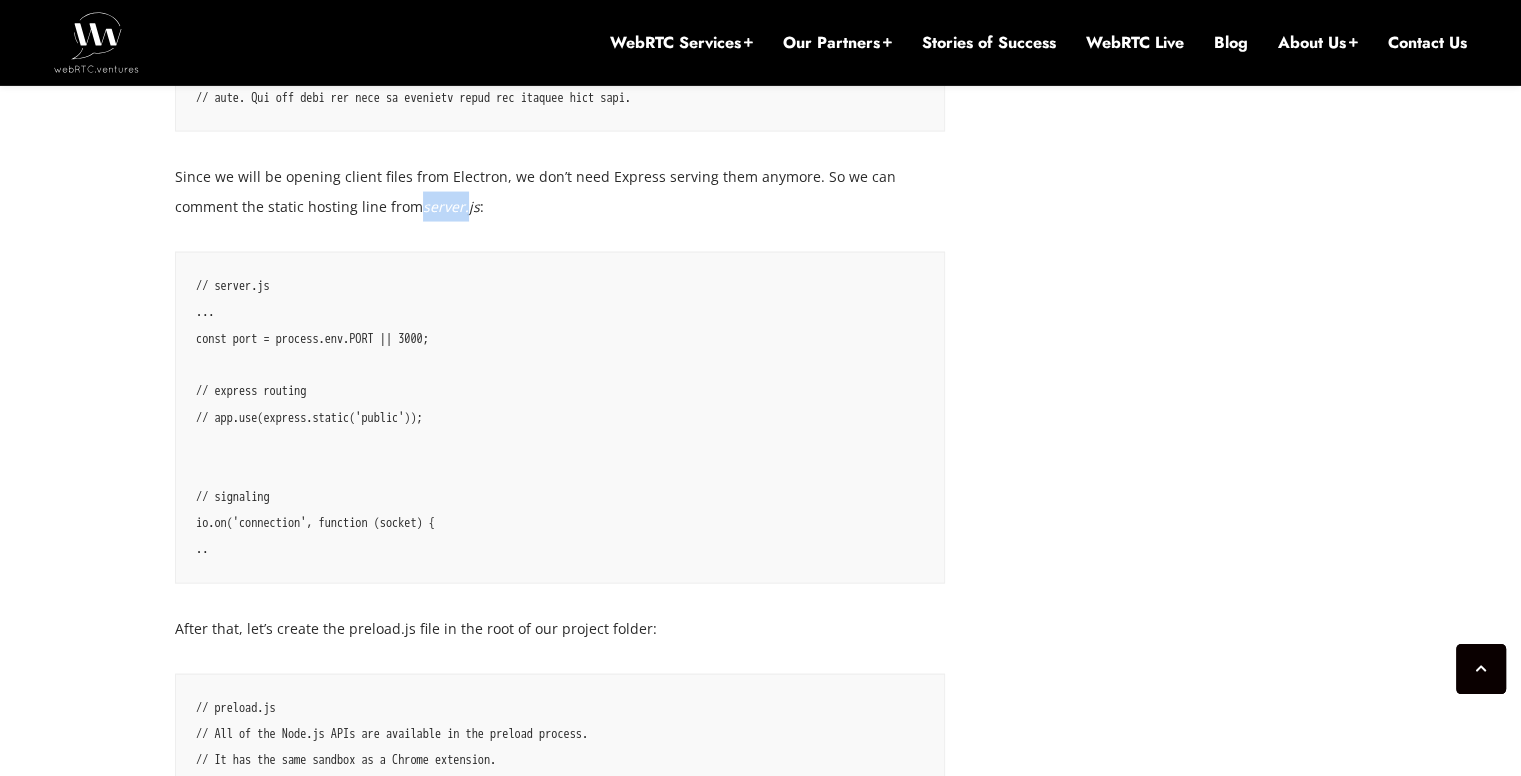 drag, startPoint x: 346, startPoint y: 209, endPoint x: 392, endPoint y: 209, distance: 46 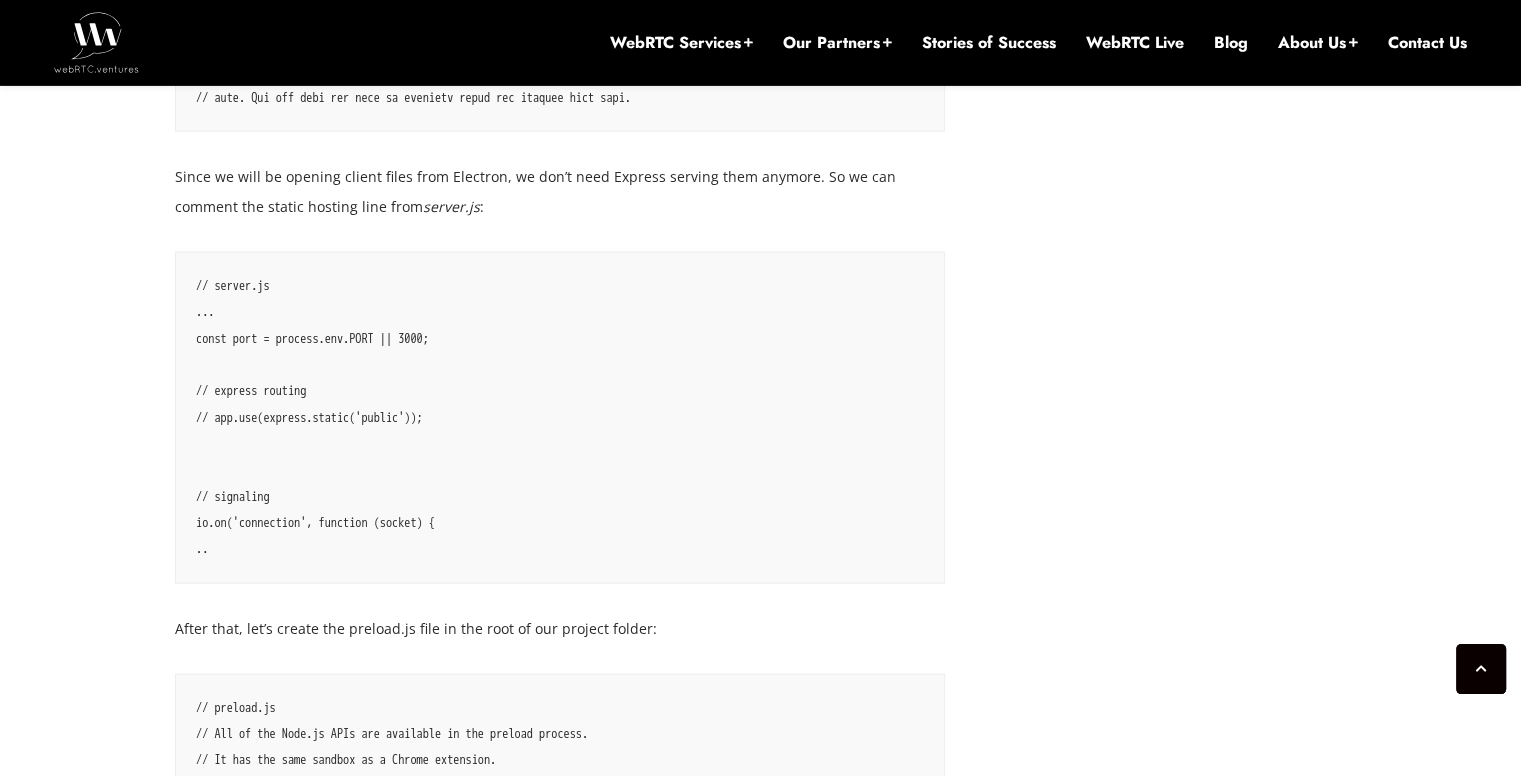 click on "Since we will be opening client files from Electron, we don’t need Express serving them anymore. So we can comment the static hosting line from  server.js :" at bounding box center (560, 192) 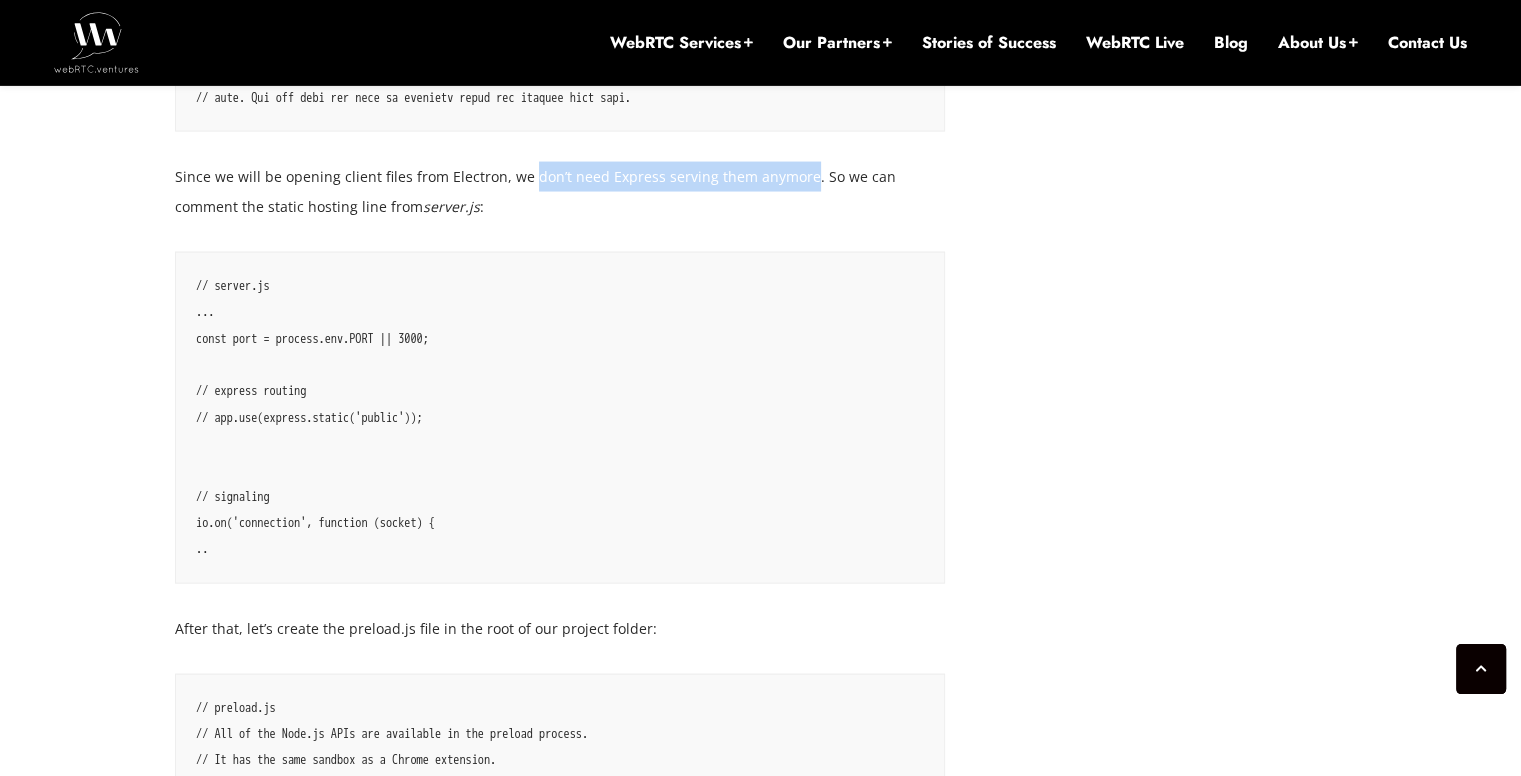 drag, startPoint x: 788, startPoint y: 177, endPoint x: 547, endPoint y: 185, distance: 241.13274 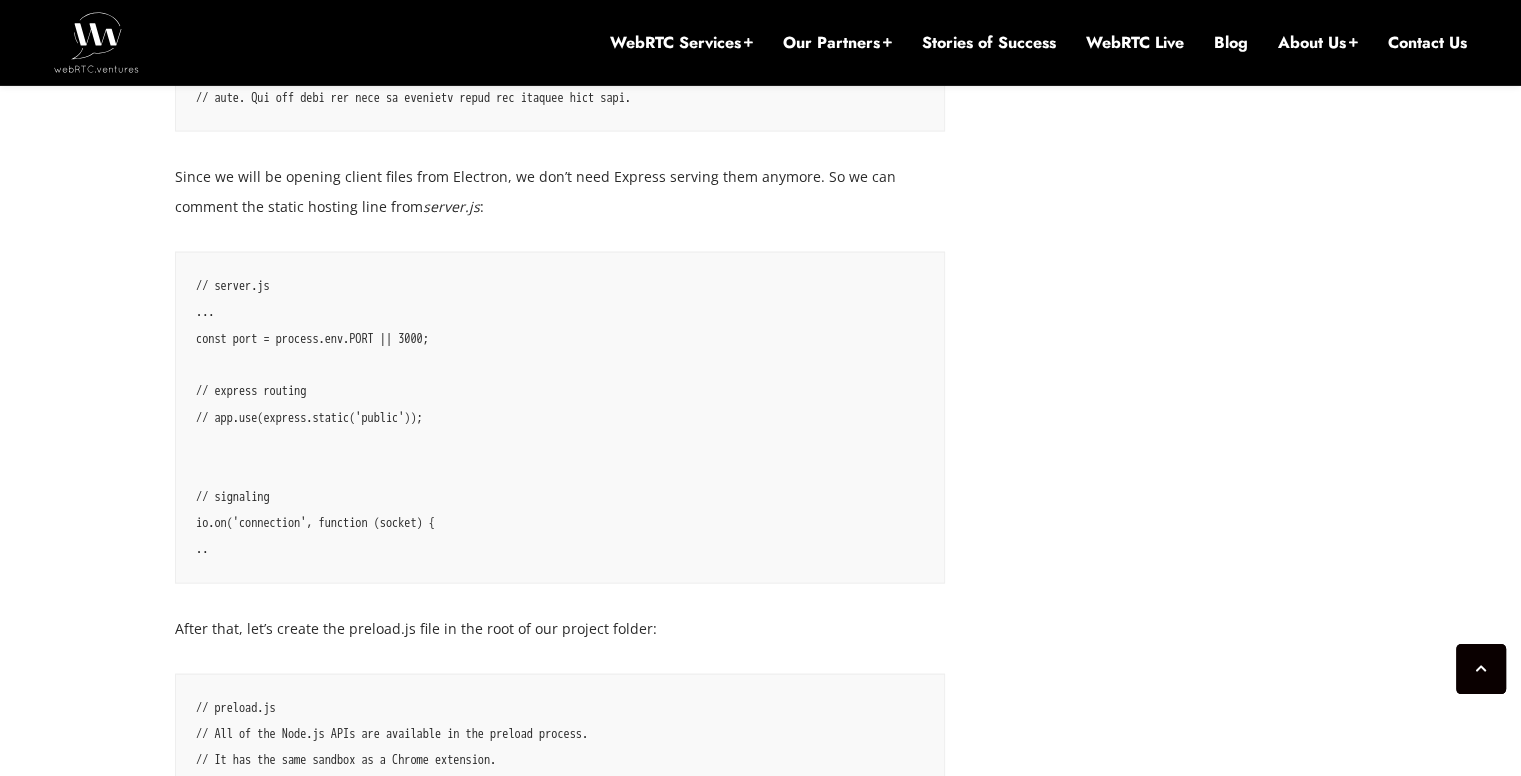 click on "// server.js
...
const port = process.env.PORT || 3000;
// express routing
// app.use(express.static('public'));
// signaling
io.on('connection', function (socket) {
.." at bounding box center (560, 418) 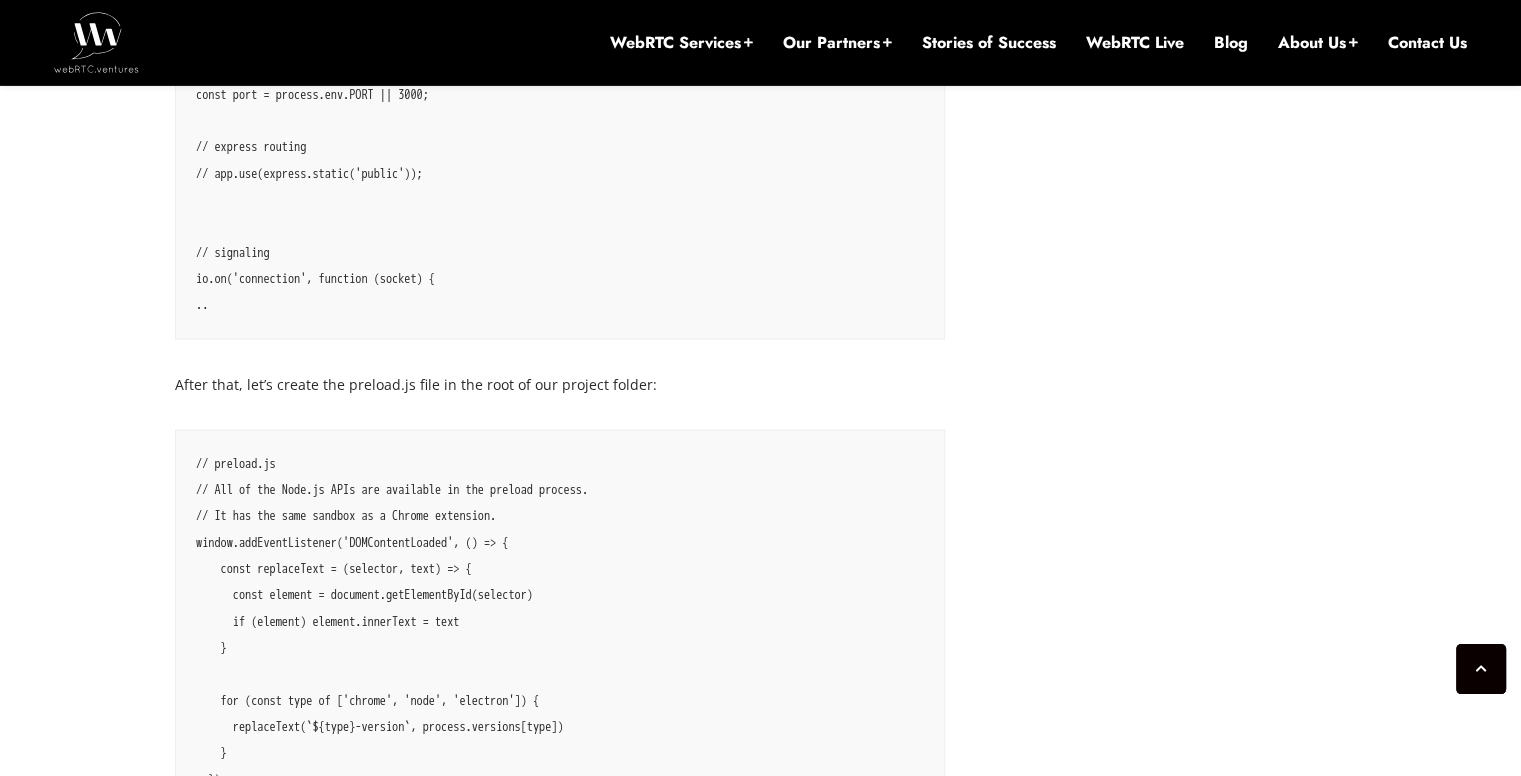 scroll, scrollTop: 4320, scrollLeft: 0, axis: vertical 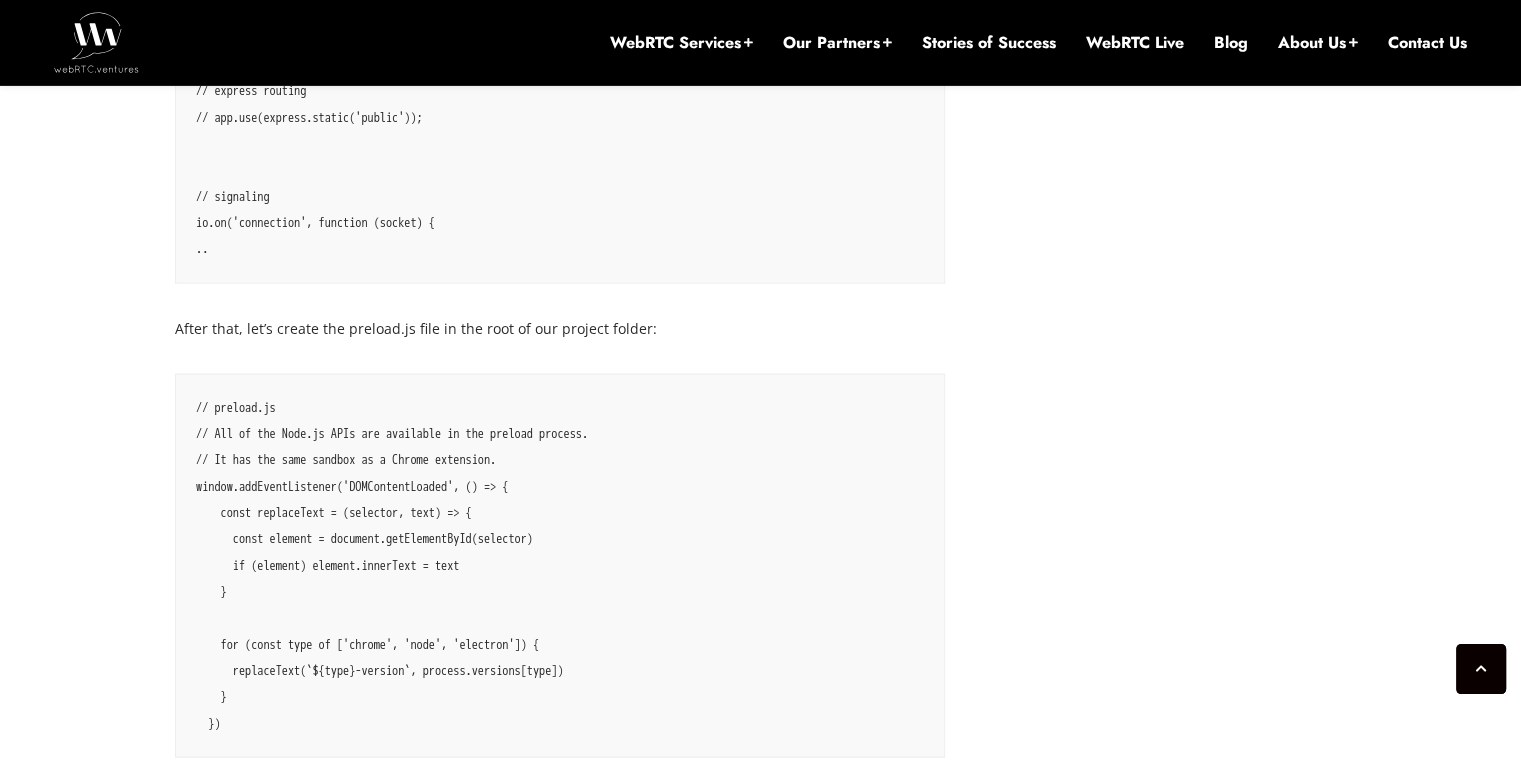 click on "// preload.js
// All of the Node.js APIs are available in the preload process.
// It has the same sandbox as a Chrome extension.
window.addEventListener('DOMContentLoaded', () => {
const replaceText = (selector, text) => {
const element = document.getElementById(selector)
if (element) element.innerText = text
}
for (const type of ['chrome', 'node', 'electron']) {
replaceText(`${type}-version`, process.versions[type])
}
})" at bounding box center [560, 566] 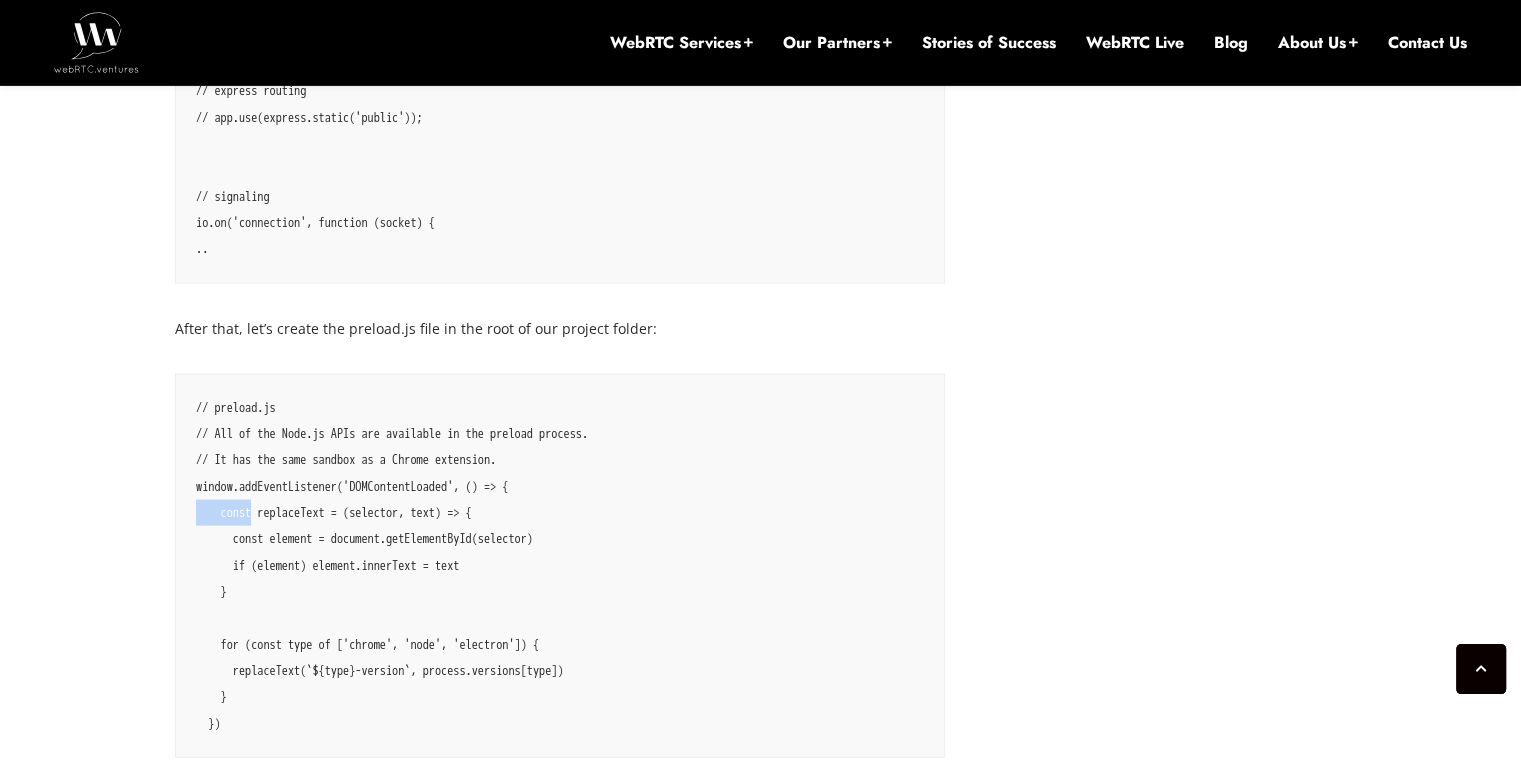 drag, startPoint x: 180, startPoint y: 501, endPoint x: 232, endPoint y: 506, distance: 52.23983 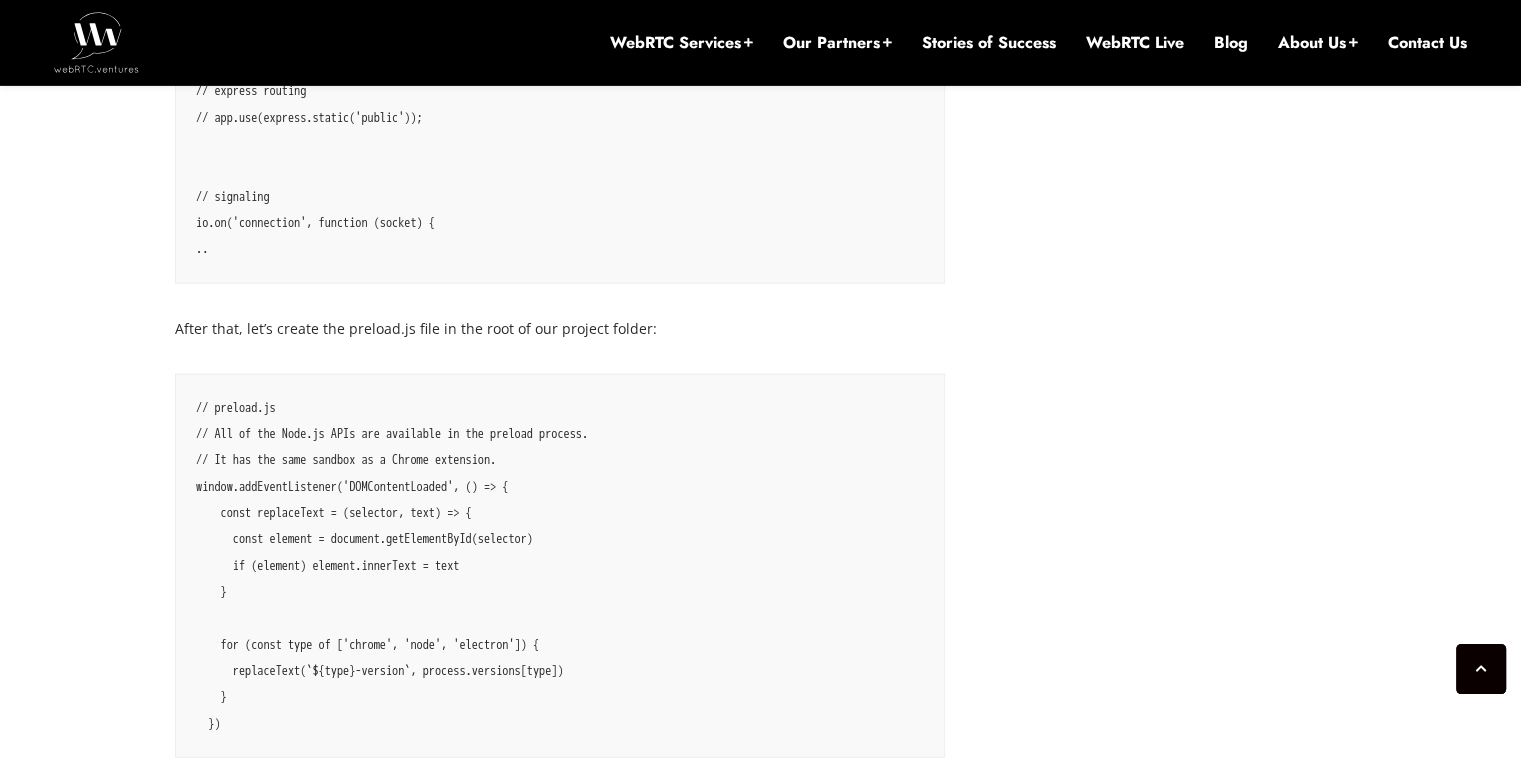 click on "// preload.js
// All of the Node.js APIs are available in the preload process.
// It has the same sandbox as a Chrome extension.
window.addEventListener('DOMContentLoaded', () => {
const replaceText = (selector, text) => {
const element = document.getElementById(selector)
if (element) element.innerText = text
}
for (const type of ['chrome', 'node', 'electron']) {
replaceText(`${type}-version`, process.versions[type])
}
})" at bounding box center [560, 566] 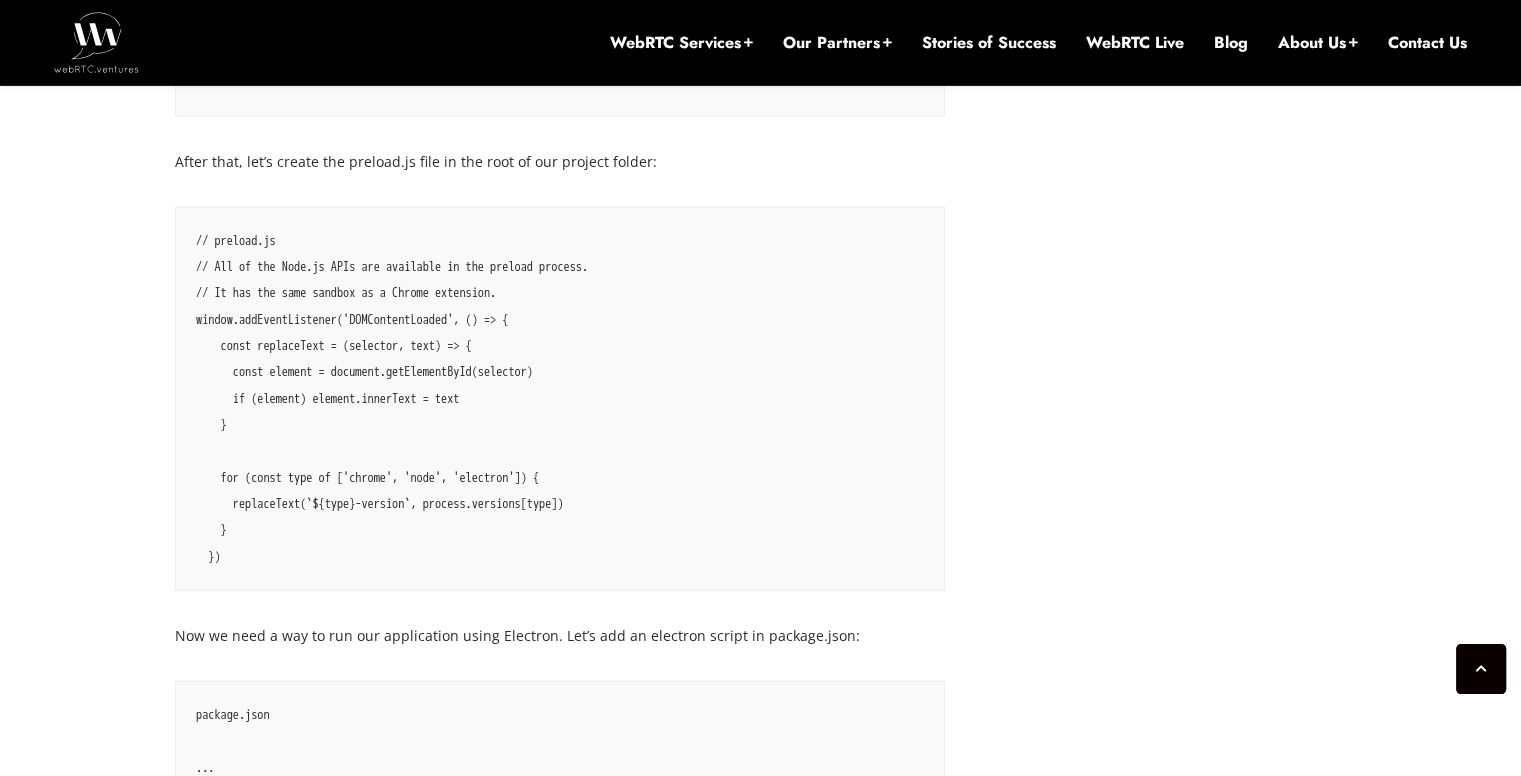 scroll, scrollTop: 4520, scrollLeft: 0, axis: vertical 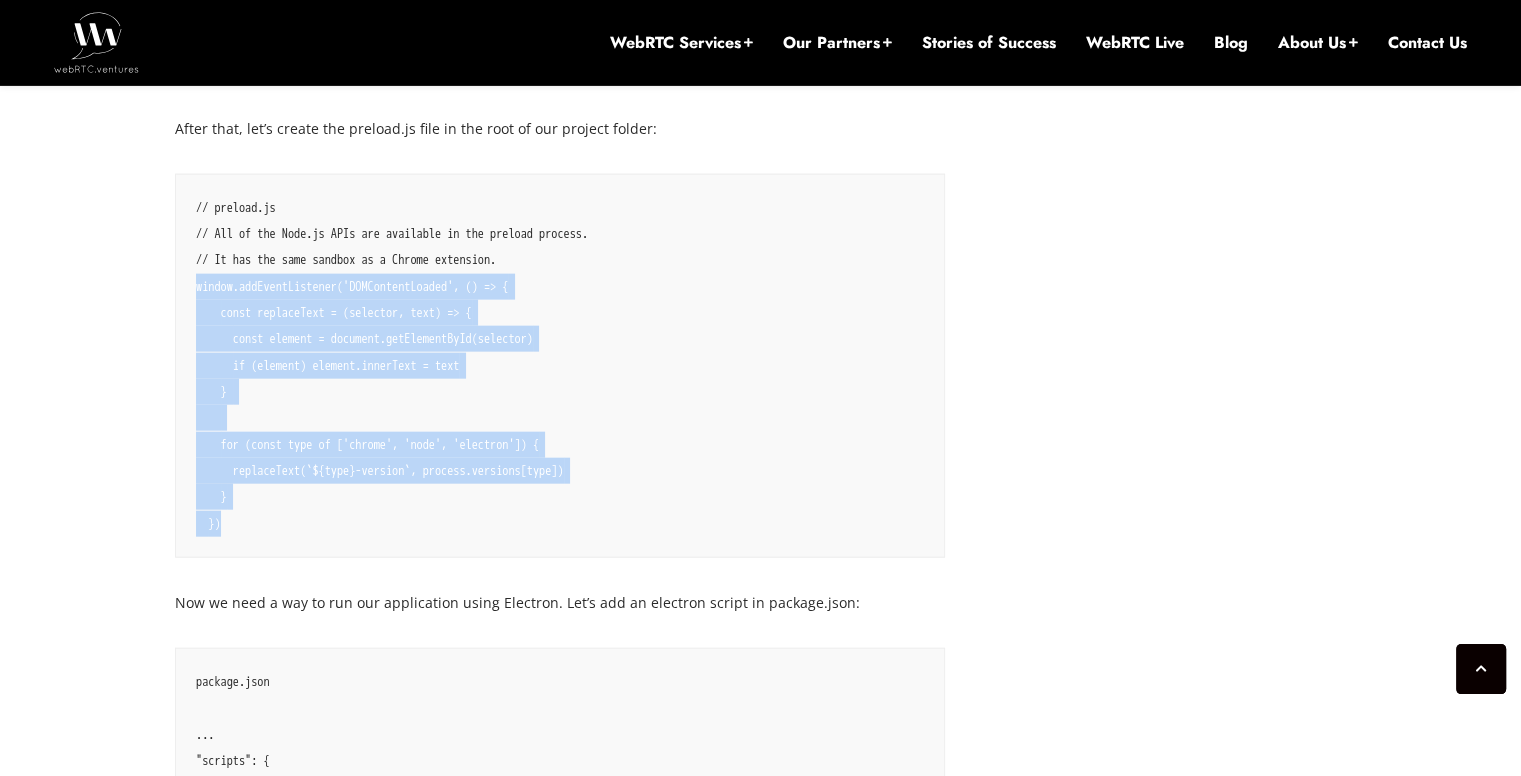 drag, startPoint x: 433, startPoint y: 542, endPoint x: 182, endPoint y: 292, distance: 354.2612 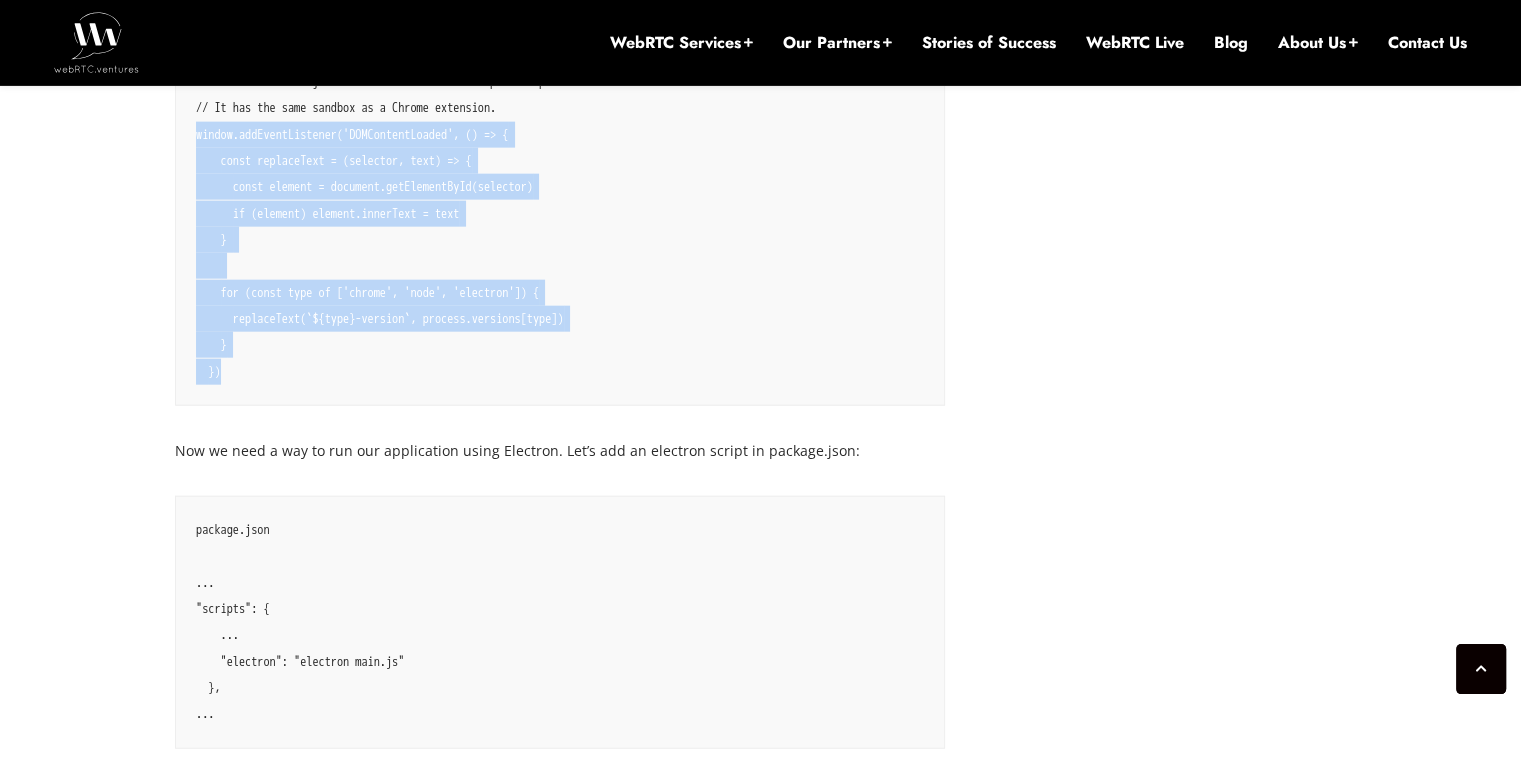 scroll, scrollTop: 4820, scrollLeft: 0, axis: vertical 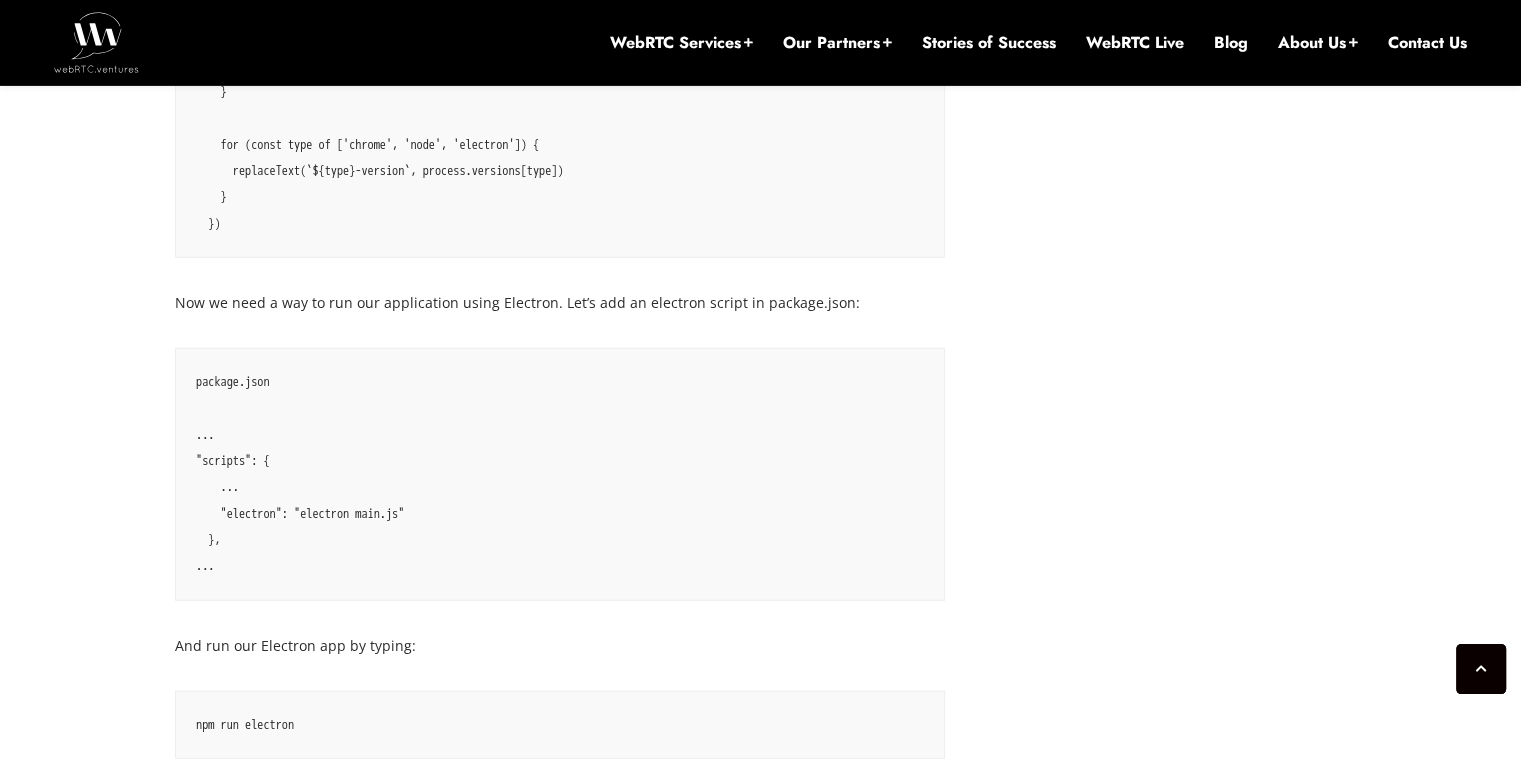 drag, startPoint x: 472, startPoint y: 473, endPoint x: 494, endPoint y: 478, distance: 22.561028 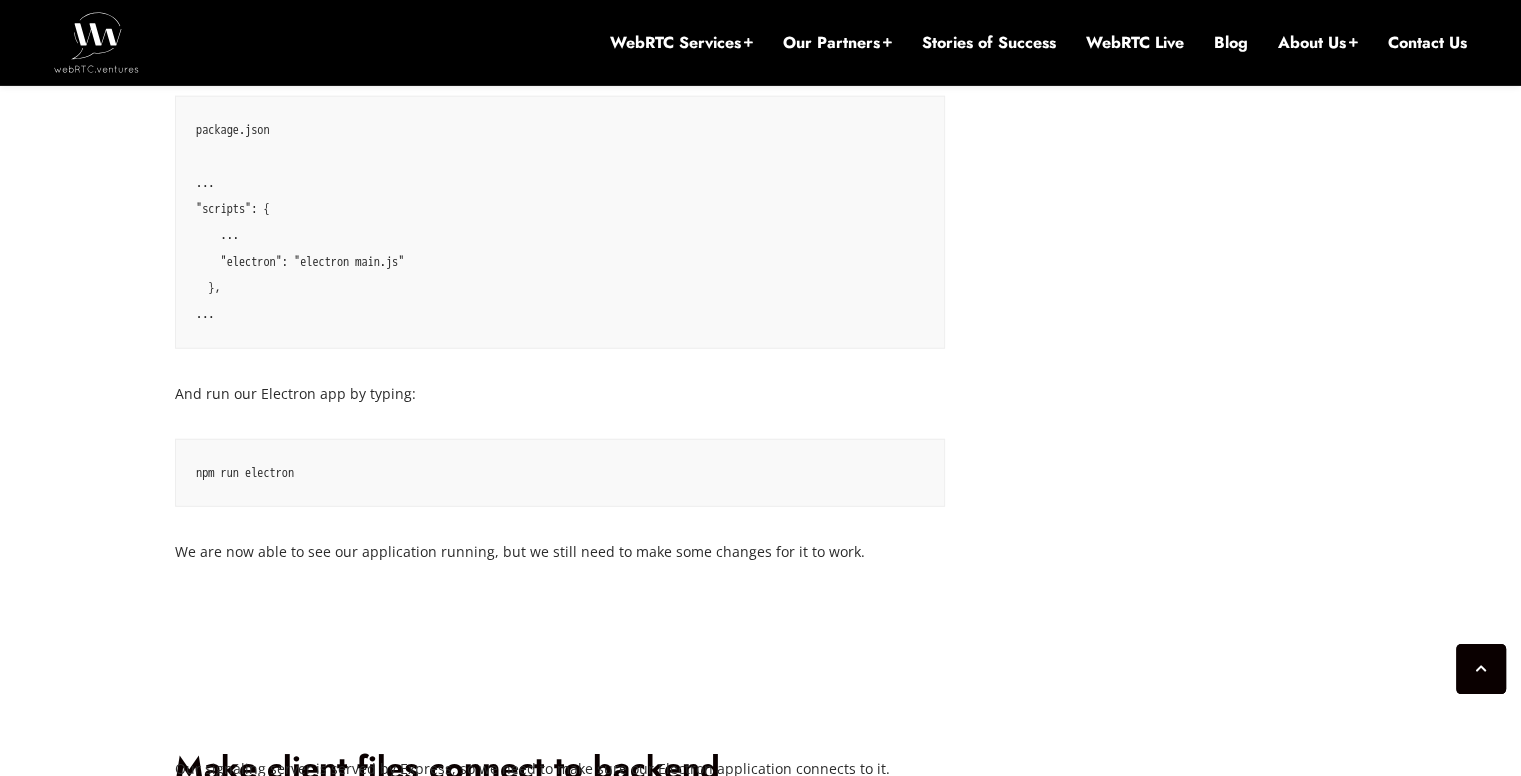 scroll, scrollTop: 5120, scrollLeft: 0, axis: vertical 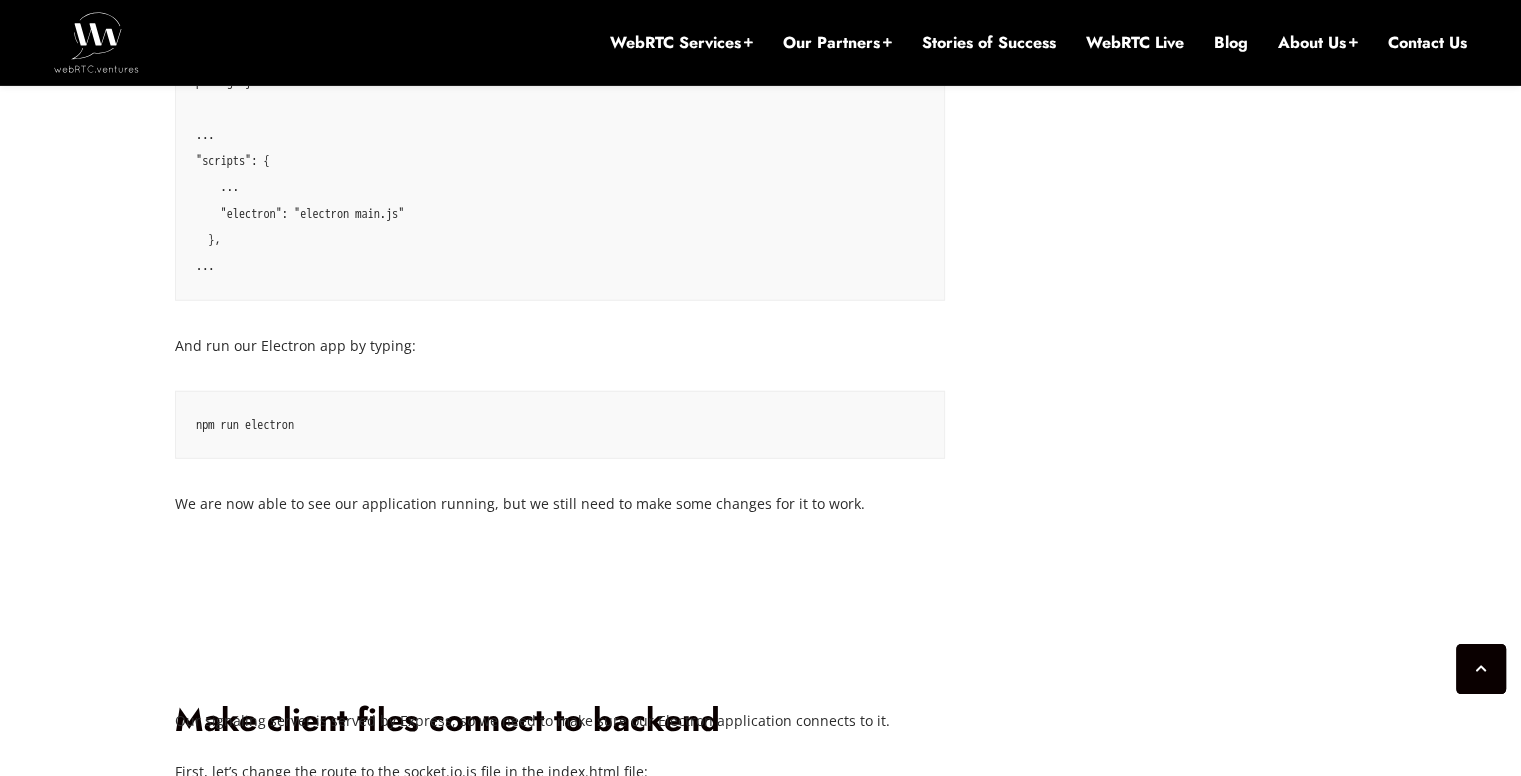 click on "[DATE]
[PERSON_NAME] Comments Off  on WebRTC Electron Demo
[DATE] we’ll take a look at how to build a WebRTC application using Electron. To make things simple, we’ll just use the bare APIs to build our own minimal signaling server using  [DOMAIN_NAME] .
The application
The idea is to use Electron to open our client files and Express to serve our signaling server. In a production-like environment, the server would be available for multiple instances of the application running connect to it. For this demo, we’ll simply open multiple Electron windows because we’ll be running everything locally.
To begin, open a Terminal application and clone our webrtc-video-conference tutorial by running the following command. Make sure  git  and  node  are installed in your computer.  Here is the git clone.
The structure of the project looks like this:
We have a  server.js  file that hosts the signaling server (powered by  :" at bounding box center (760, -53) 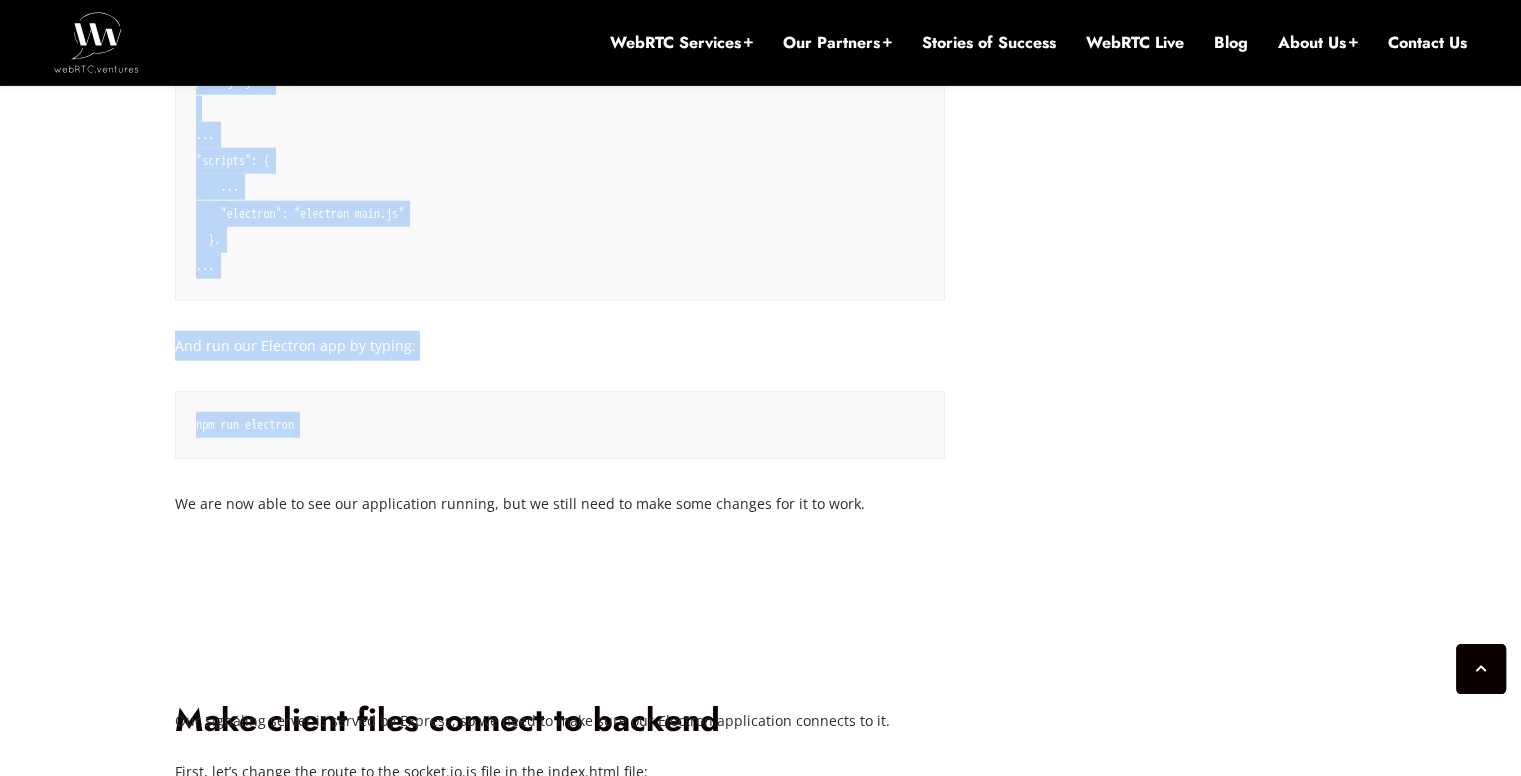 drag, startPoint x: 157, startPoint y: 441, endPoint x: 351, endPoint y: 422, distance: 194.92819 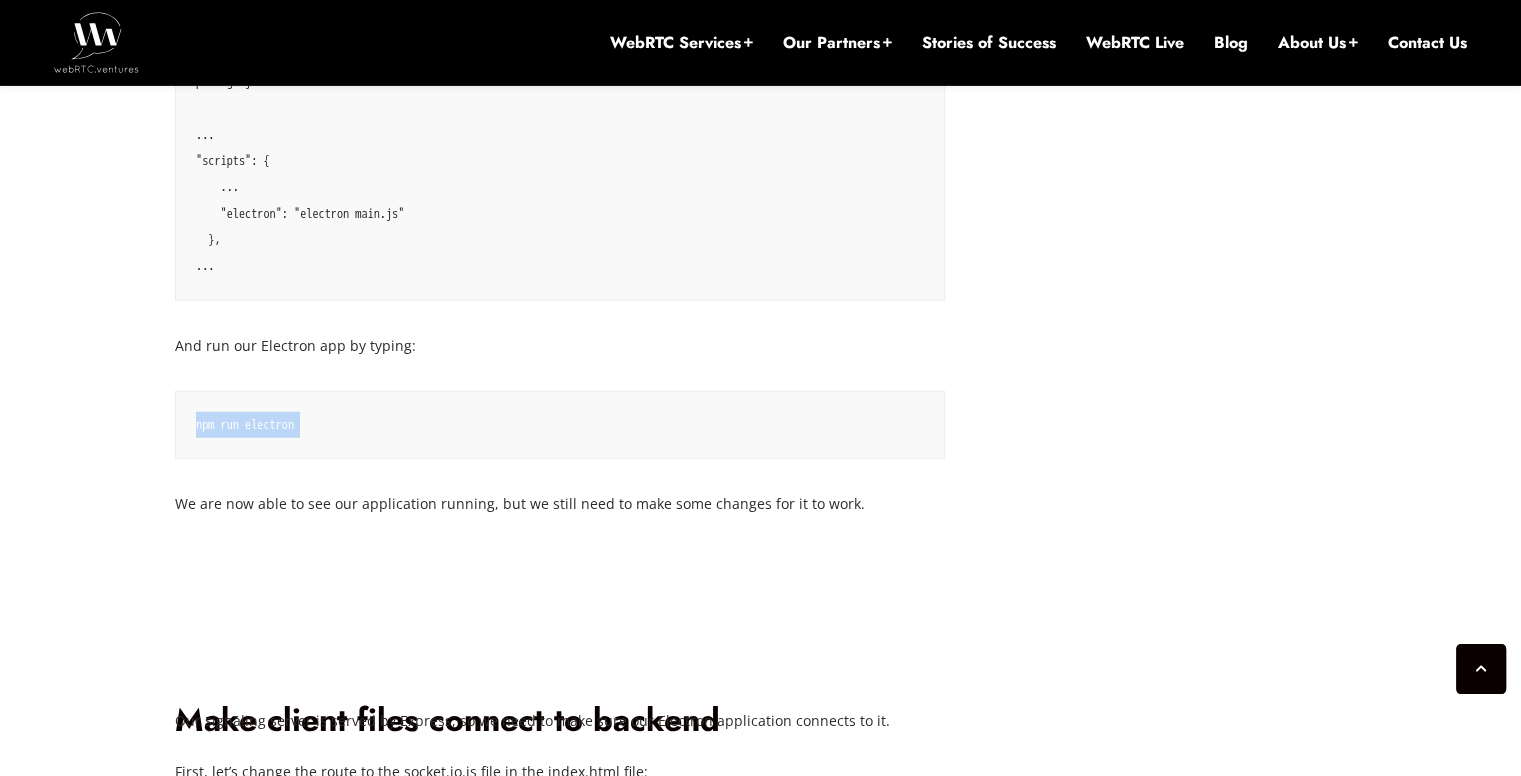drag, startPoint x: 359, startPoint y: 422, endPoint x: 202, endPoint y: 419, distance: 157.02866 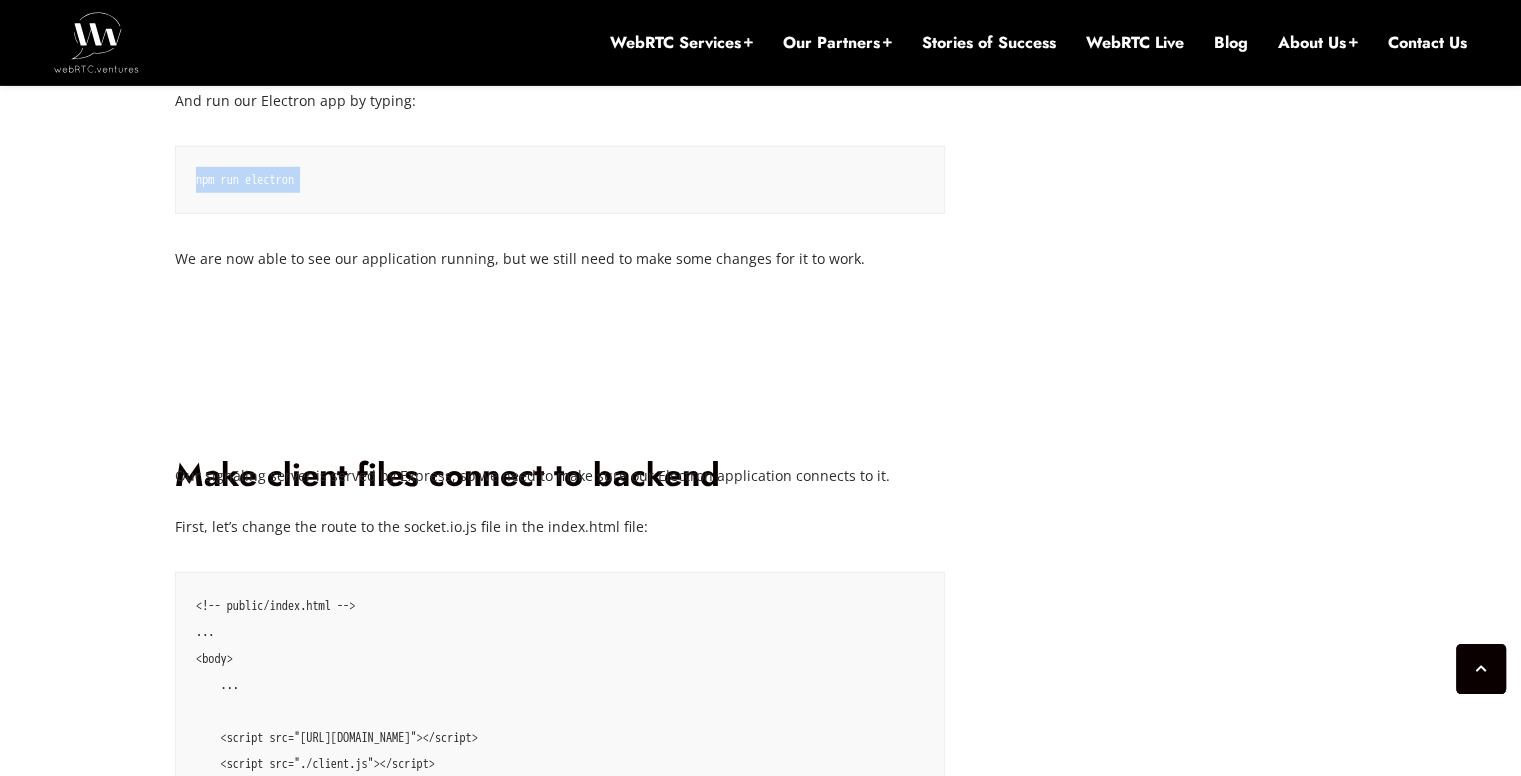 scroll, scrollTop: 5520, scrollLeft: 0, axis: vertical 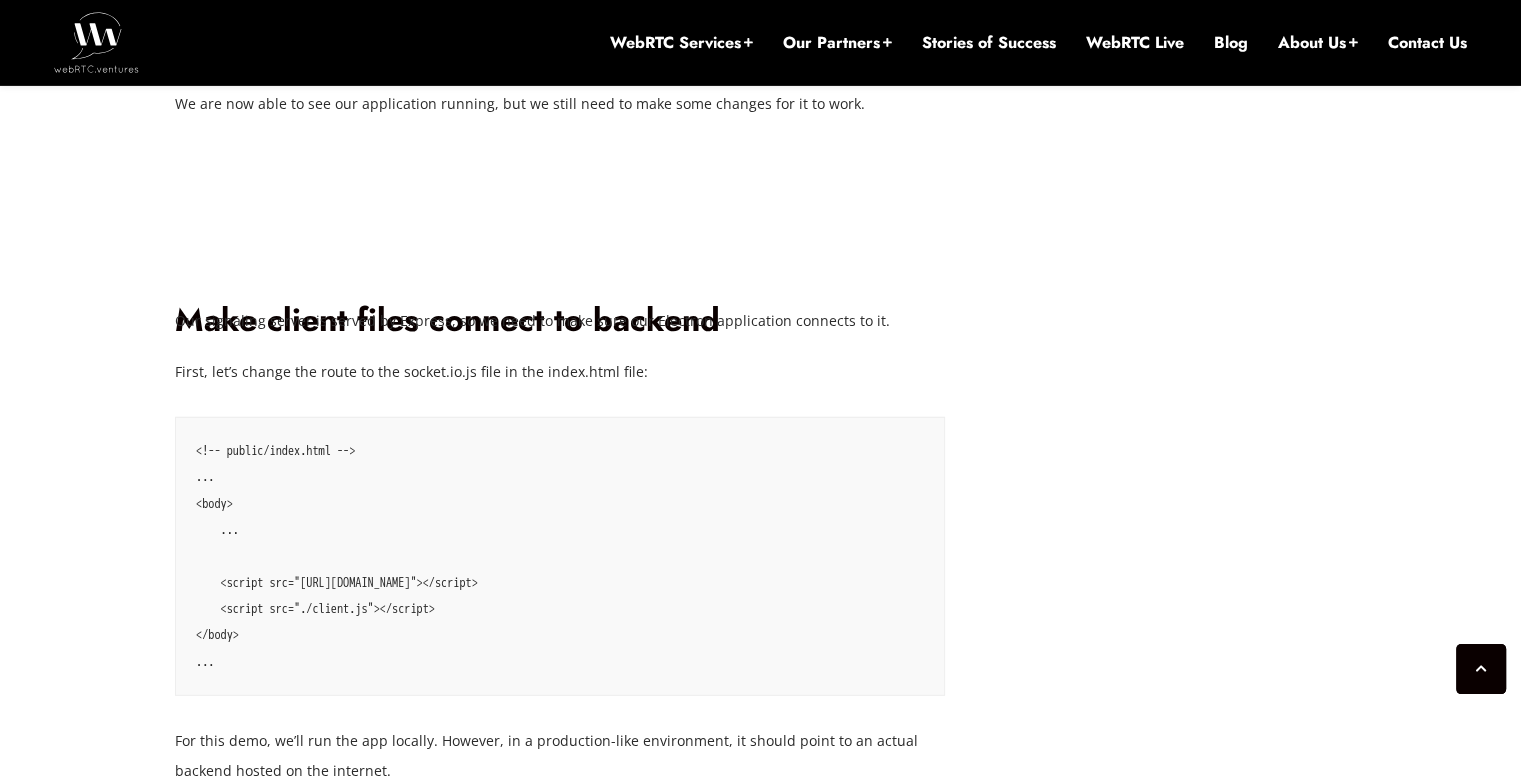 drag, startPoint x: 491, startPoint y: 601, endPoint x: 181, endPoint y: 583, distance: 310.52216 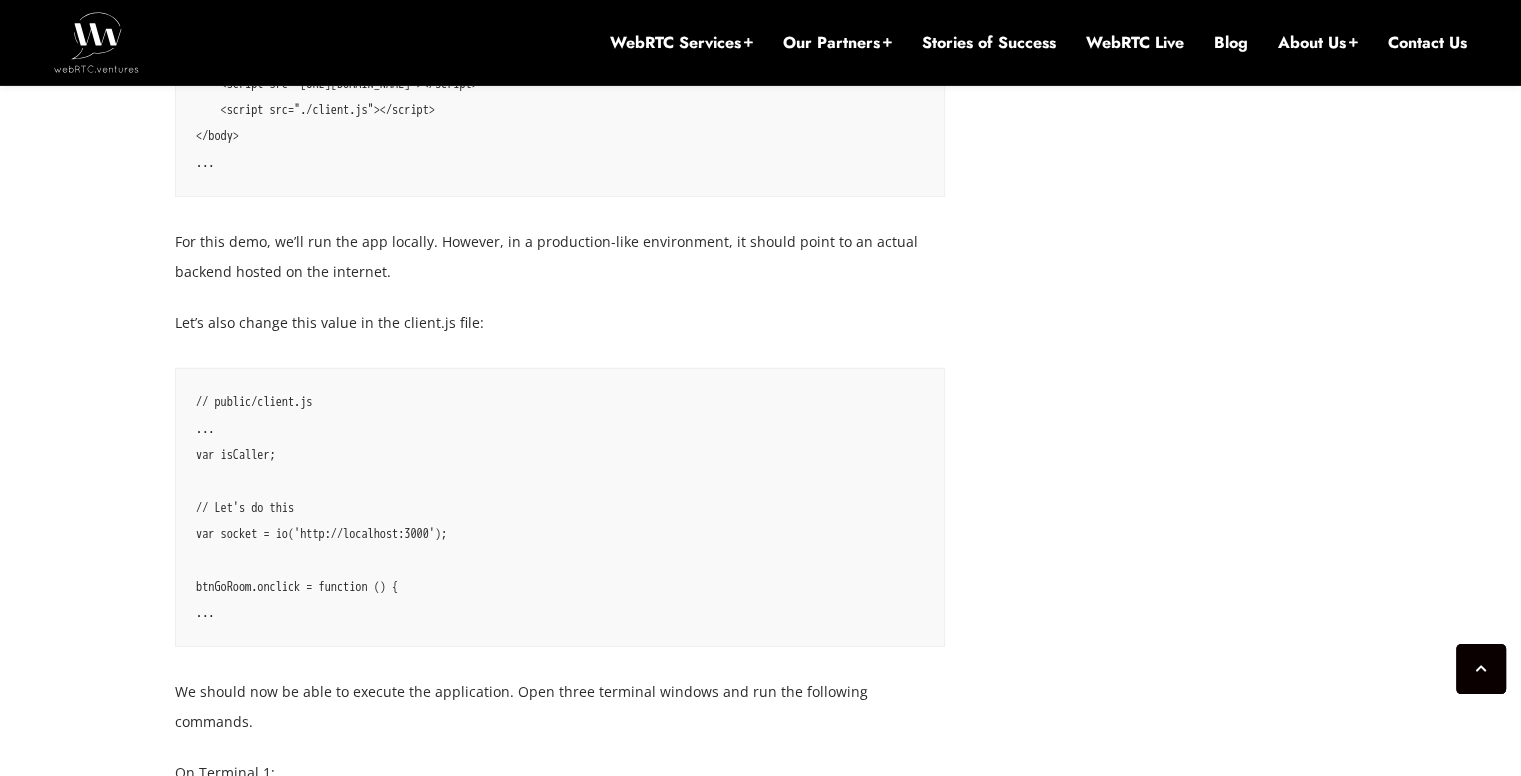 scroll, scrollTop: 6020, scrollLeft: 0, axis: vertical 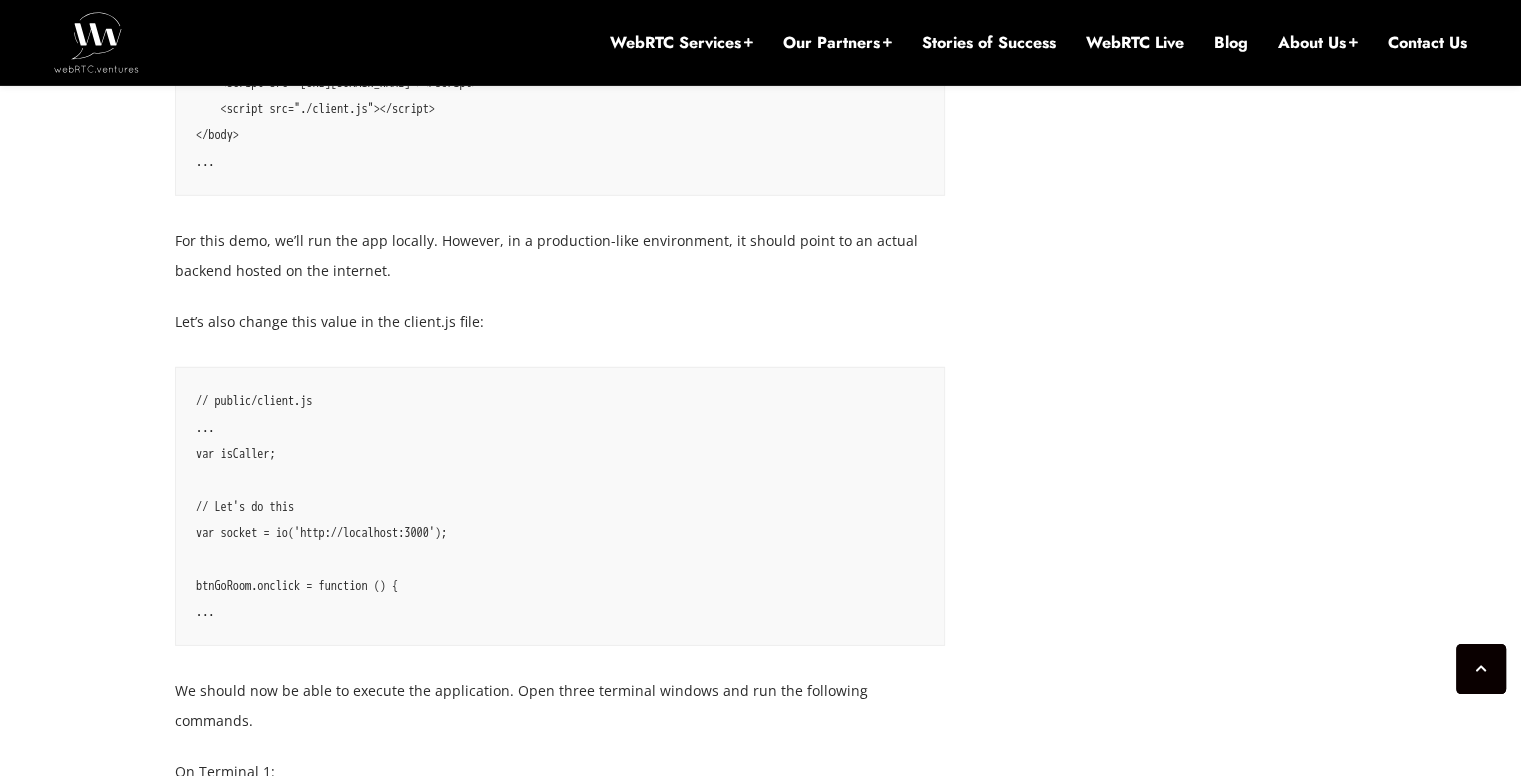 click on "// public/client.js
...
var isCaller;
// Let's do this
var socket = io('http://localhost:3000');
btnGoRoom.onclick = function () {
..." at bounding box center (560, 506) 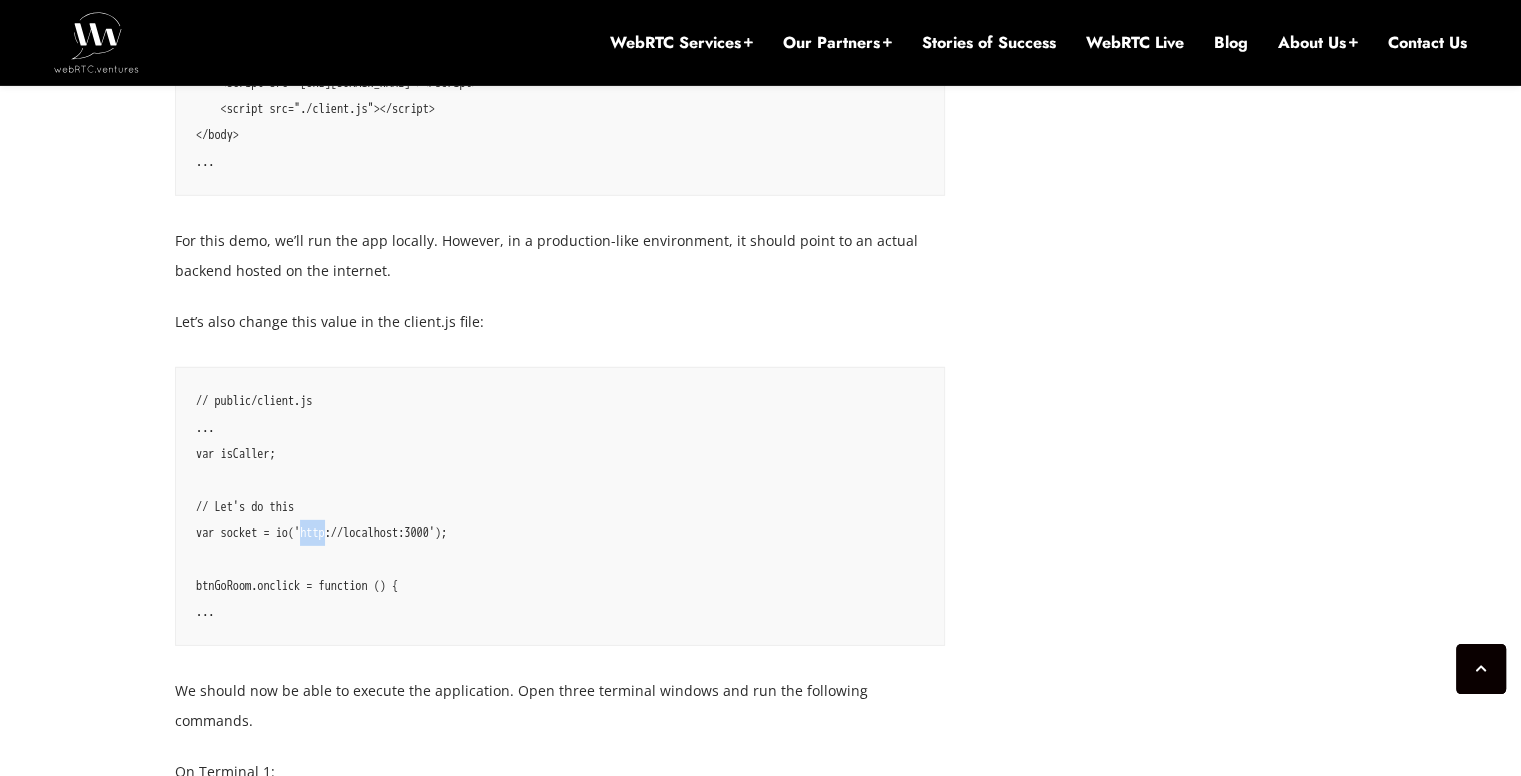 click on "// public/client.js
...
var isCaller;
// Let's do this
var socket = io('http://localhost:3000');
btnGoRoom.onclick = function () {
..." at bounding box center (560, 506) 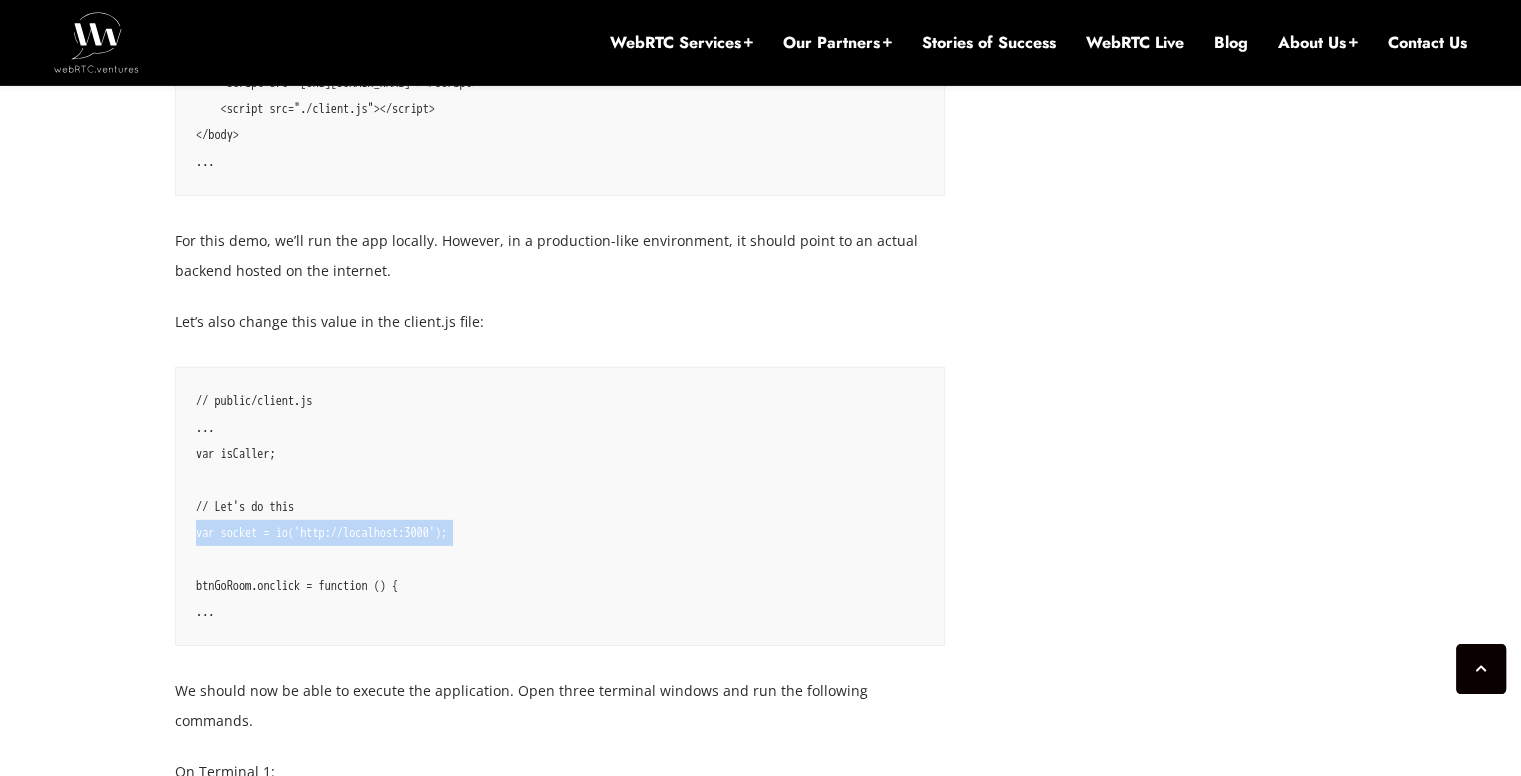 drag, startPoint x: 321, startPoint y: 525, endPoint x: 477, endPoint y: 525, distance: 156 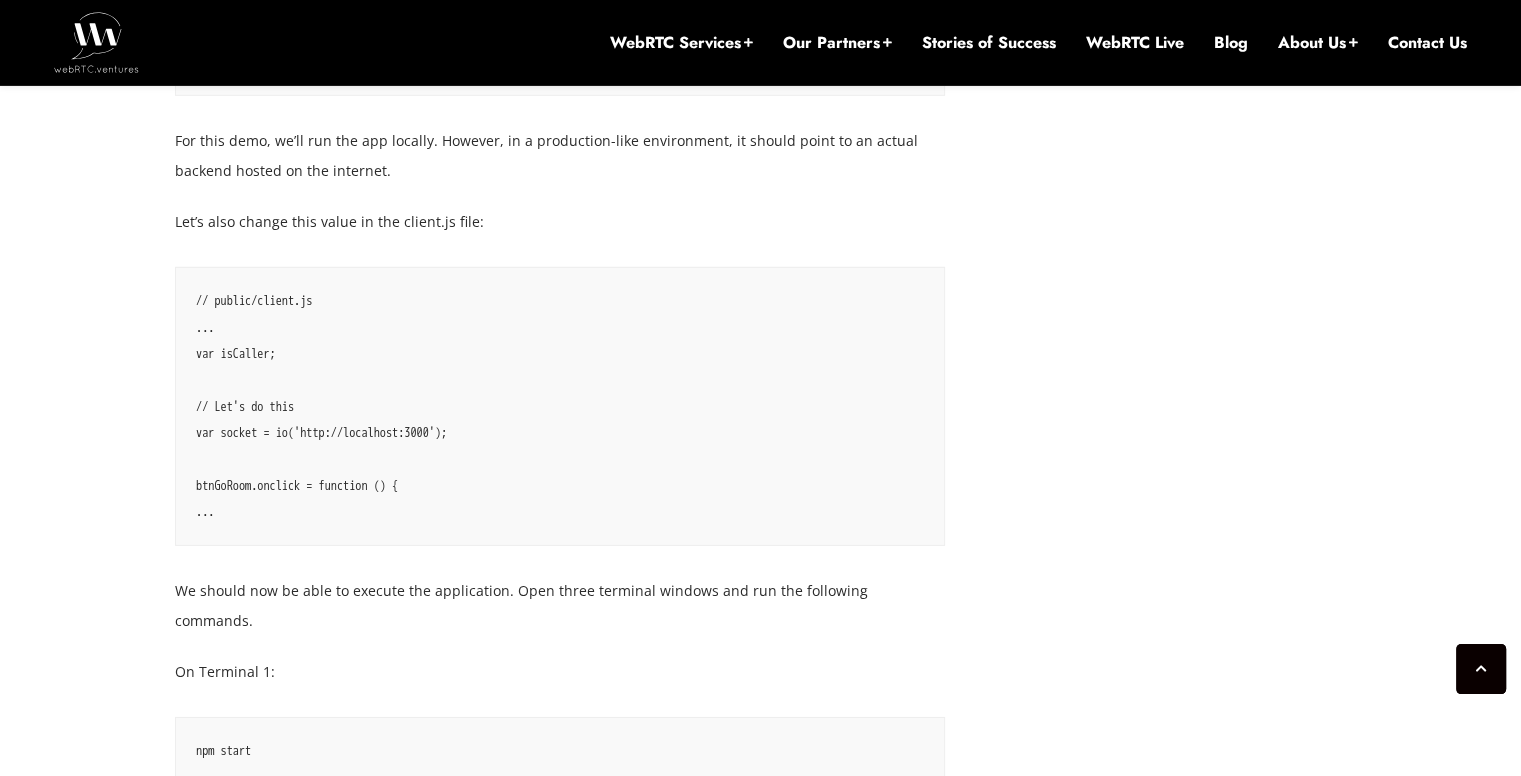 click on "// public/client.js
...
var isCaller;
// Let's do this
var socket = io('http://localhost:3000');
btnGoRoom.onclick = function () {
..." at bounding box center [560, 406] 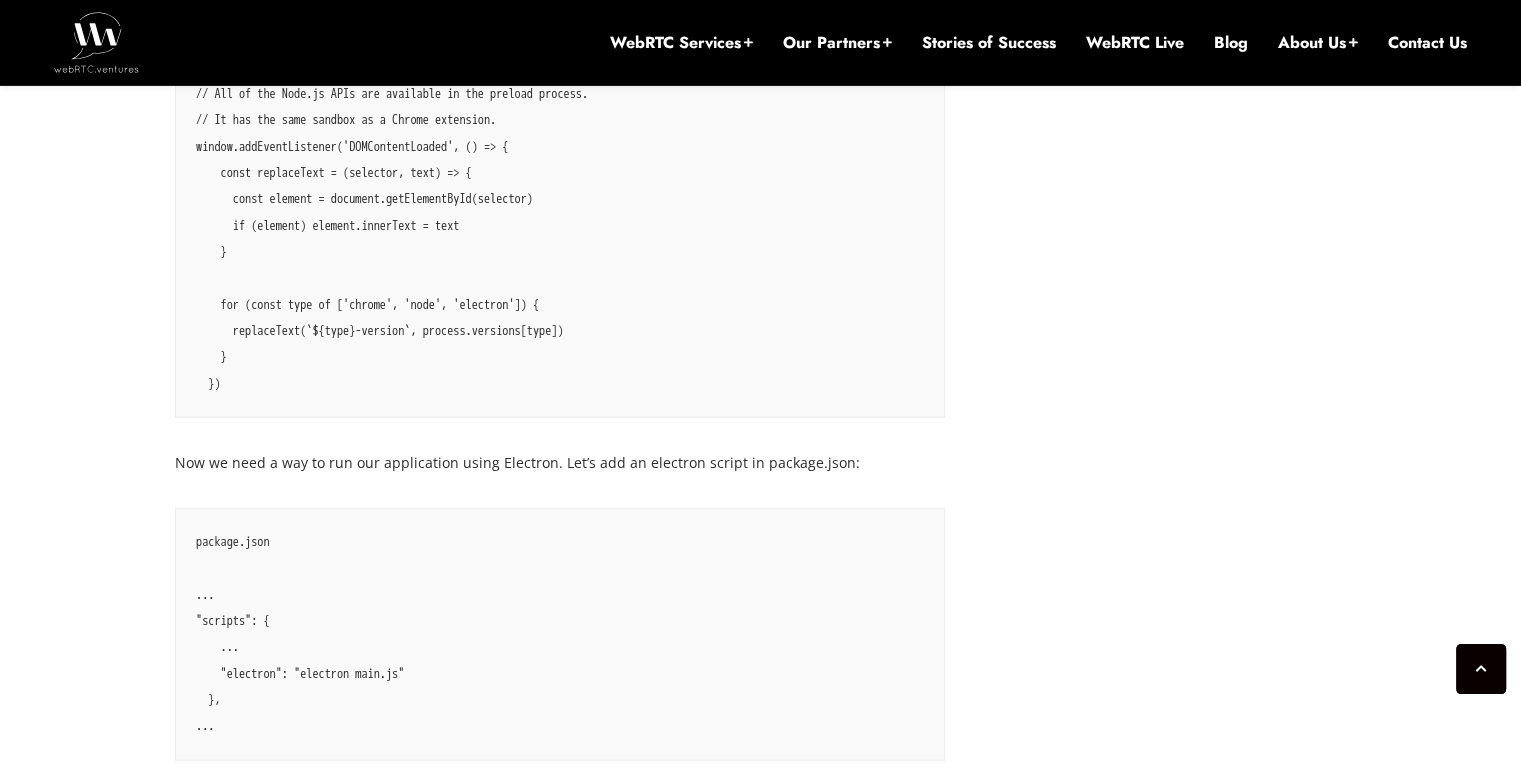 scroll, scrollTop: 4620, scrollLeft: 0, axis: vertical 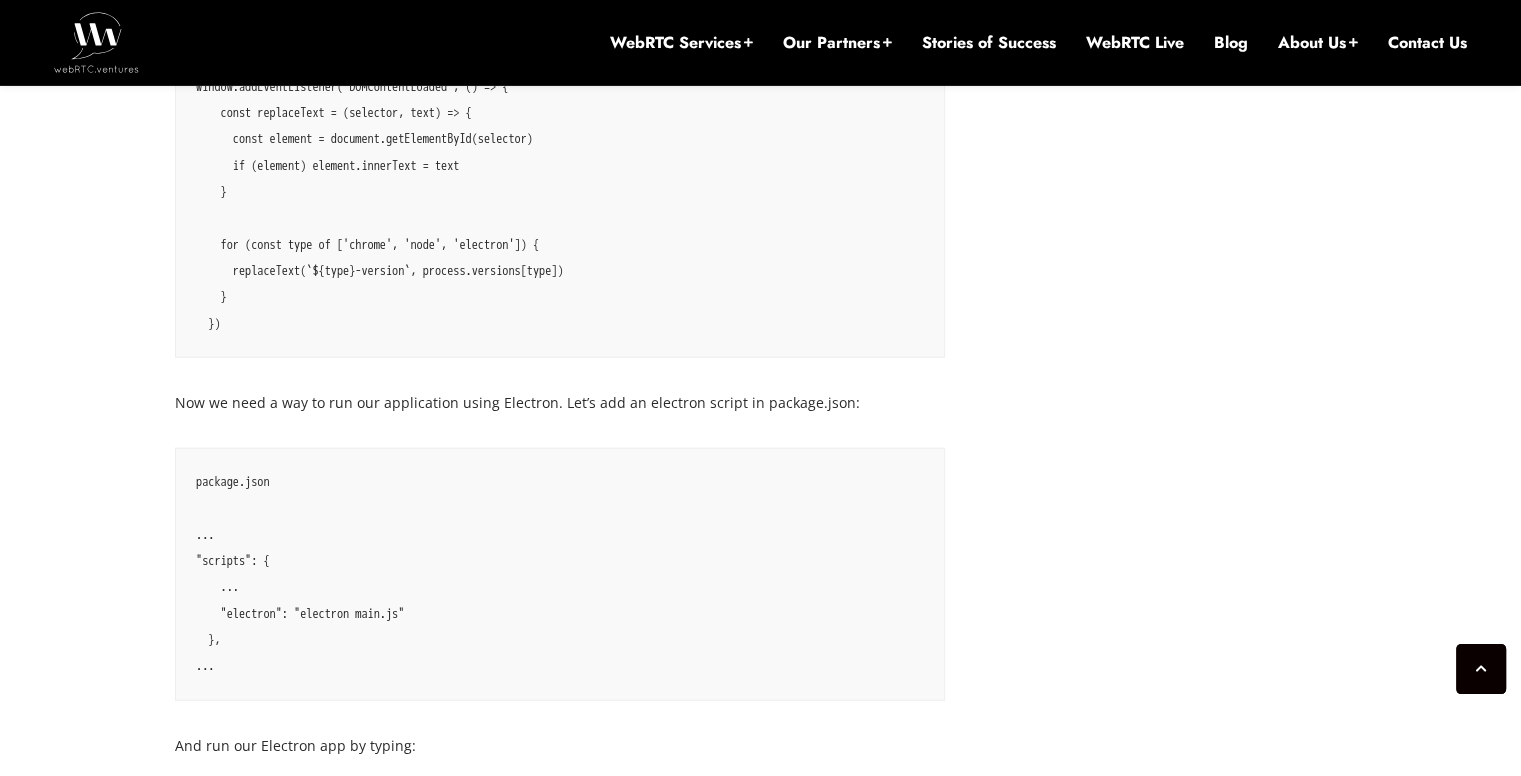 click on "// preload.js
// All of the Node.js APIs are available in the preload process.
// It has the same sandbox as a Chrome extension.
window.addEventListener('DOMContentLoaded', () => {
const replaceText = (selector, text) => {
const element = document.getElementById(selector)
if (element) element.innerText = text
}
for (const type of ['chrome', 'node', 'electron']) {
replaceText(`${type}-version`, process.versions[type])
}
})" at bounding box center (560, 166) 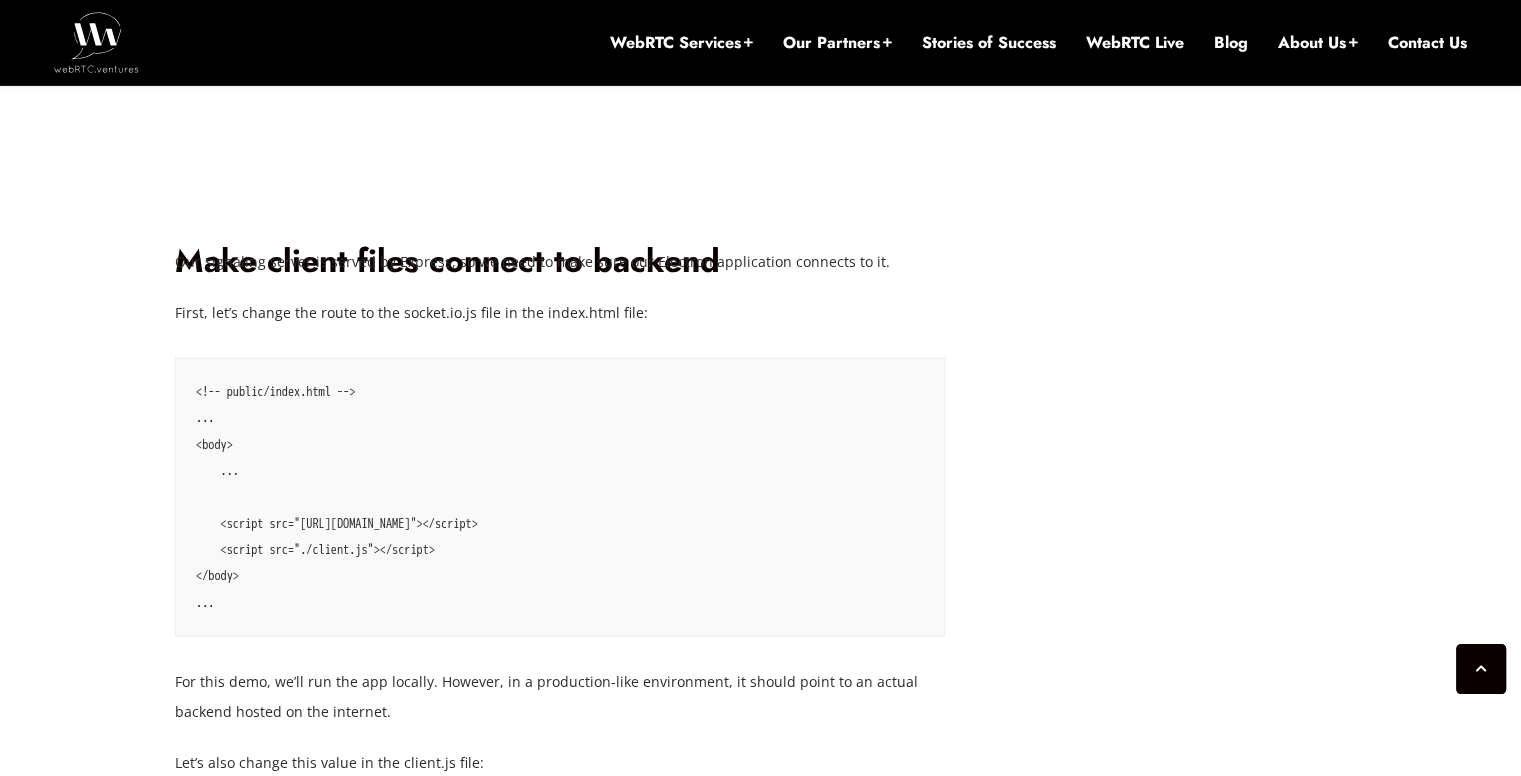 scroll, scrollTop: 5620, scrollLeft: 0, axis: vertical 